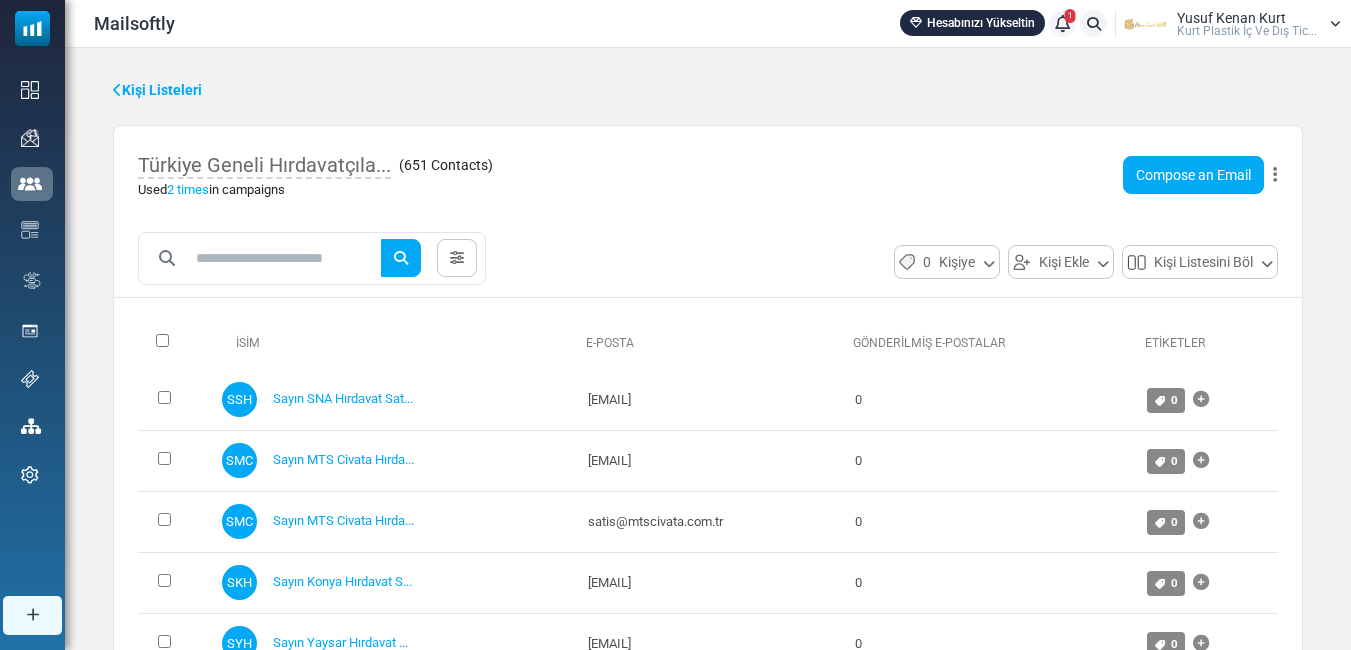 scroll, scrollTop: 0, scrollLeft: 0, axis: both 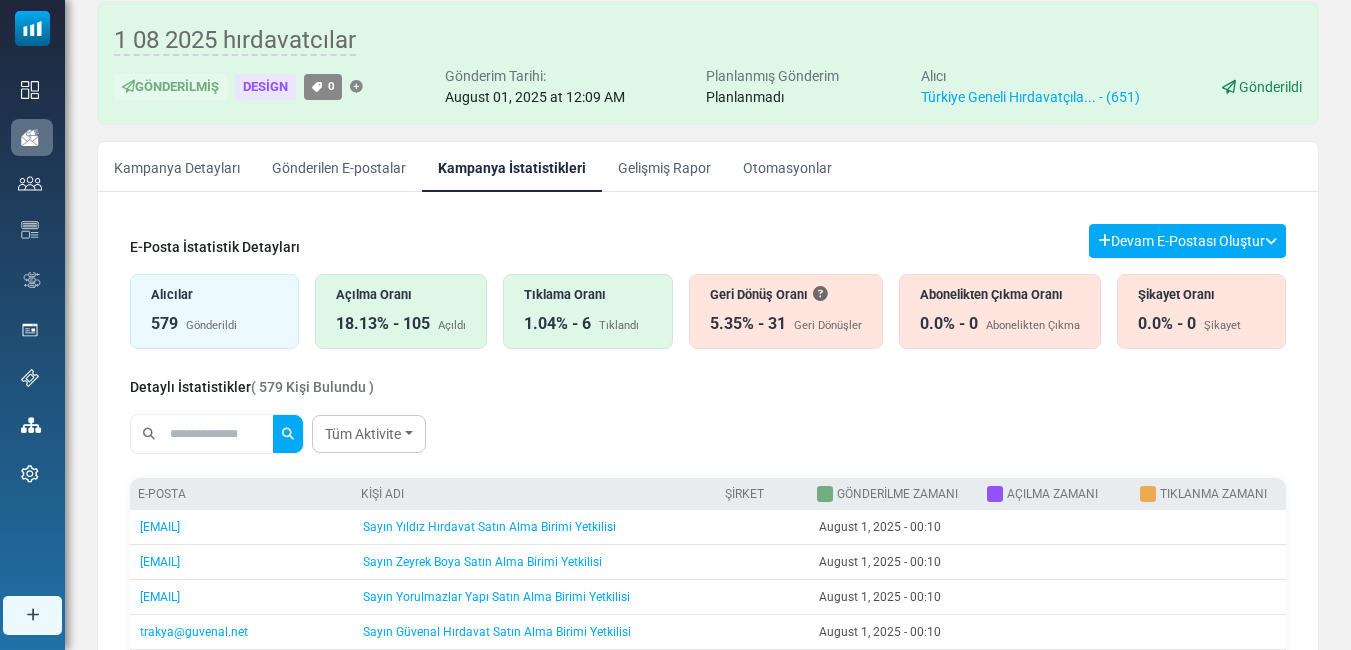 click on "Tıklama Oranı
1.04% - 6
Tıklandı" at bounding box center (587, 311) 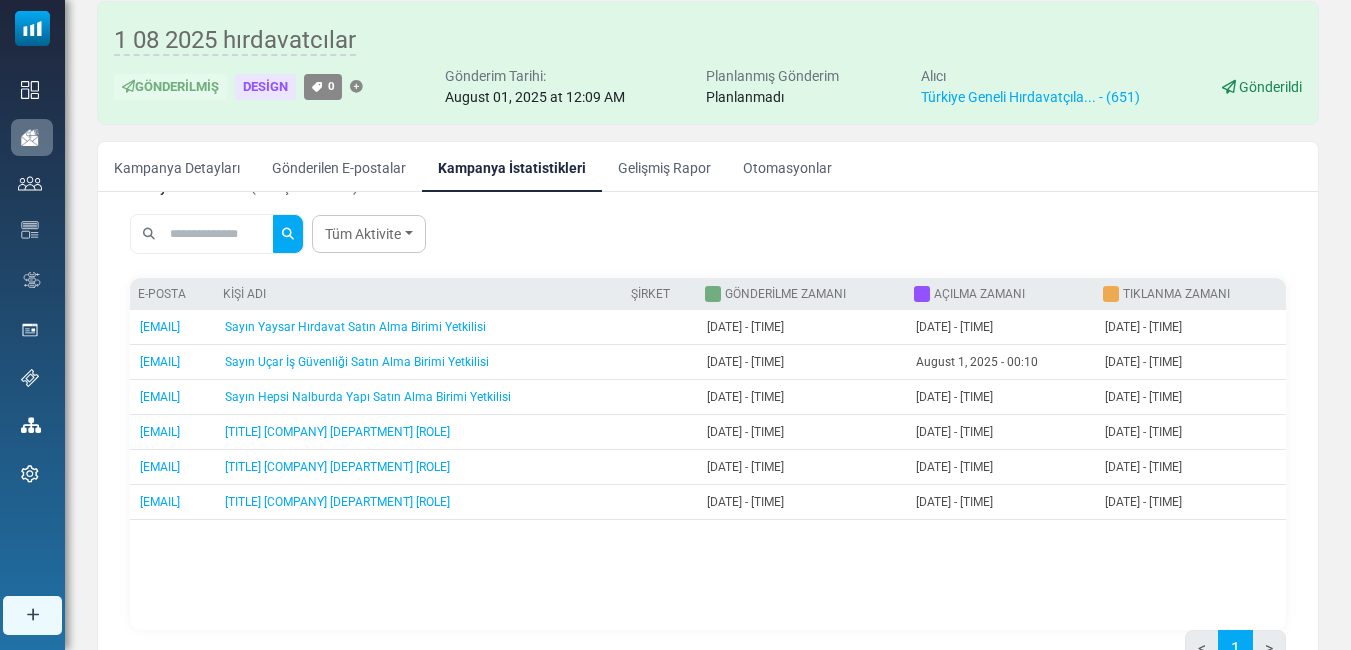 scroll, scrollTop: 0, scrollLeft: 0, axis: both 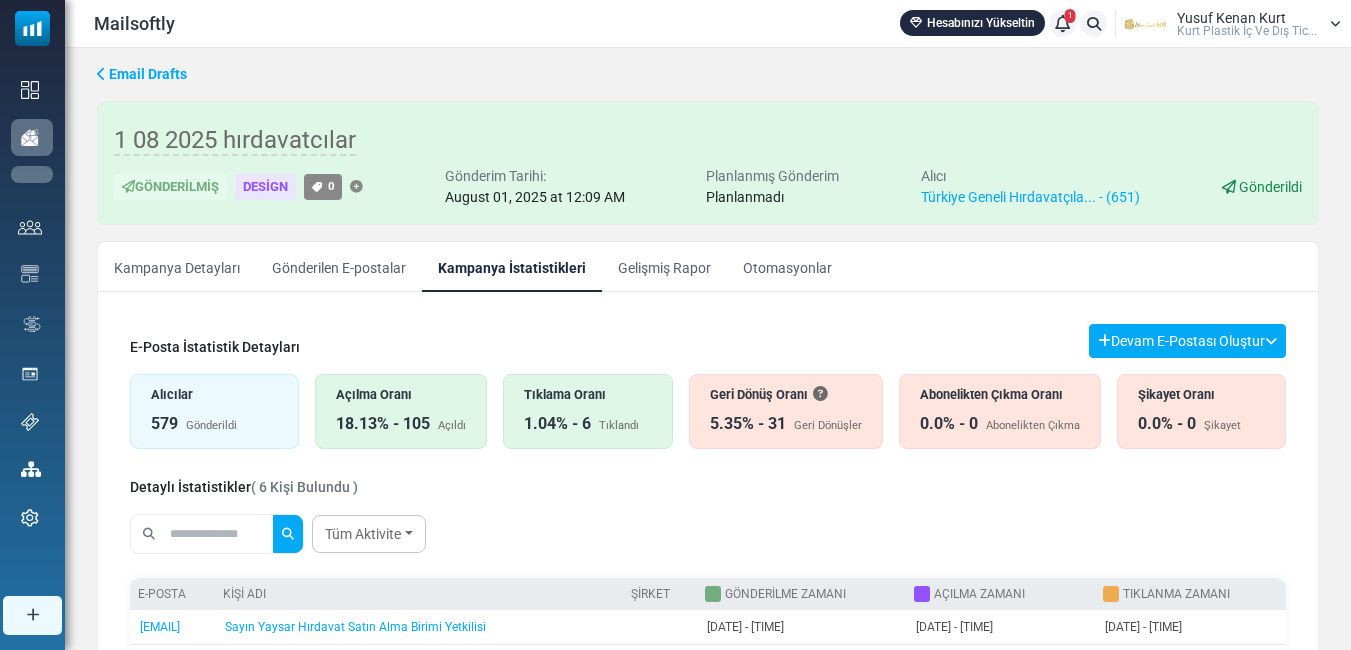 click on "Kampanyalar" at bounding box center (0, 0) 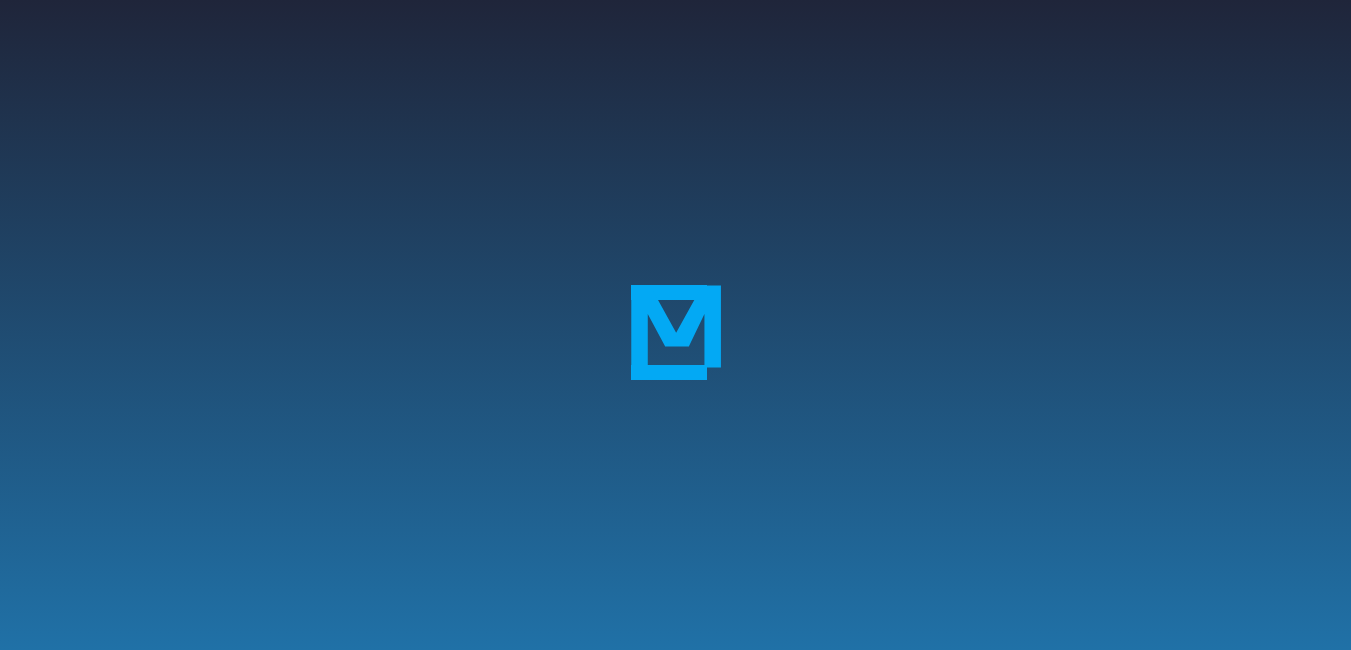 scroll, scrollTop: 0, scrollLeft: 0, axis: both 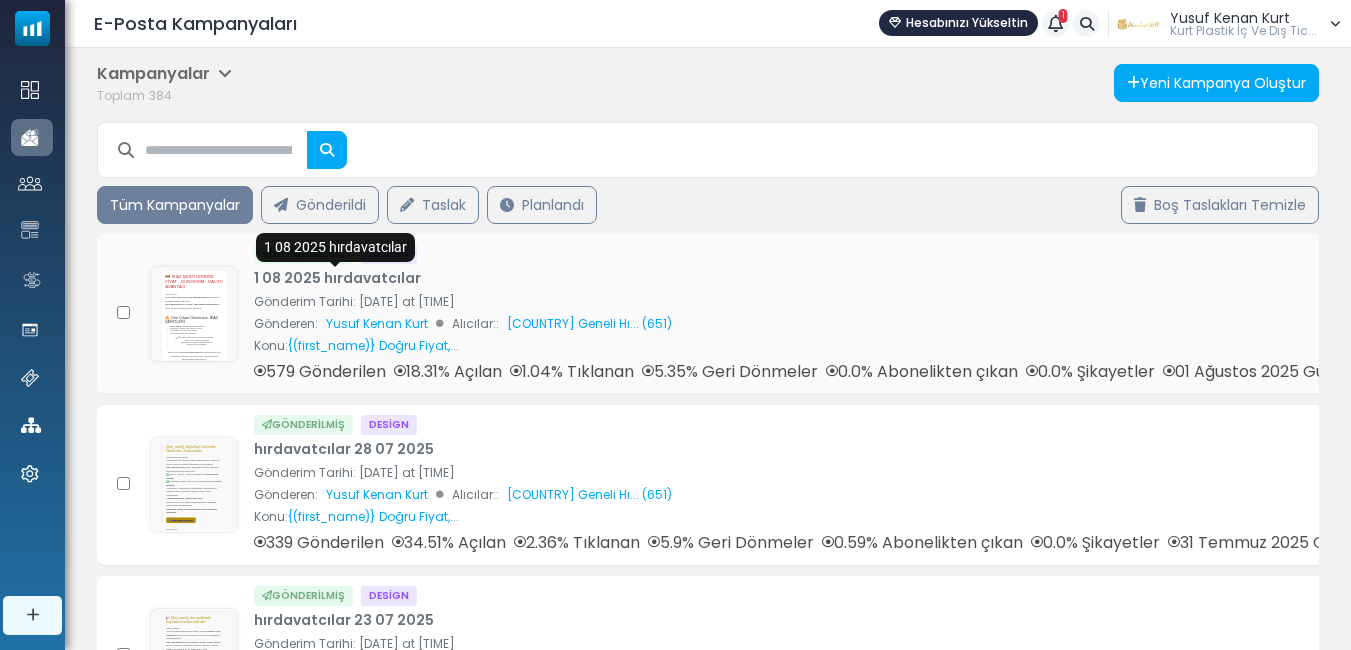 click on "1 08 2025 hırdavatcılar" at bounding box center (337, 278) 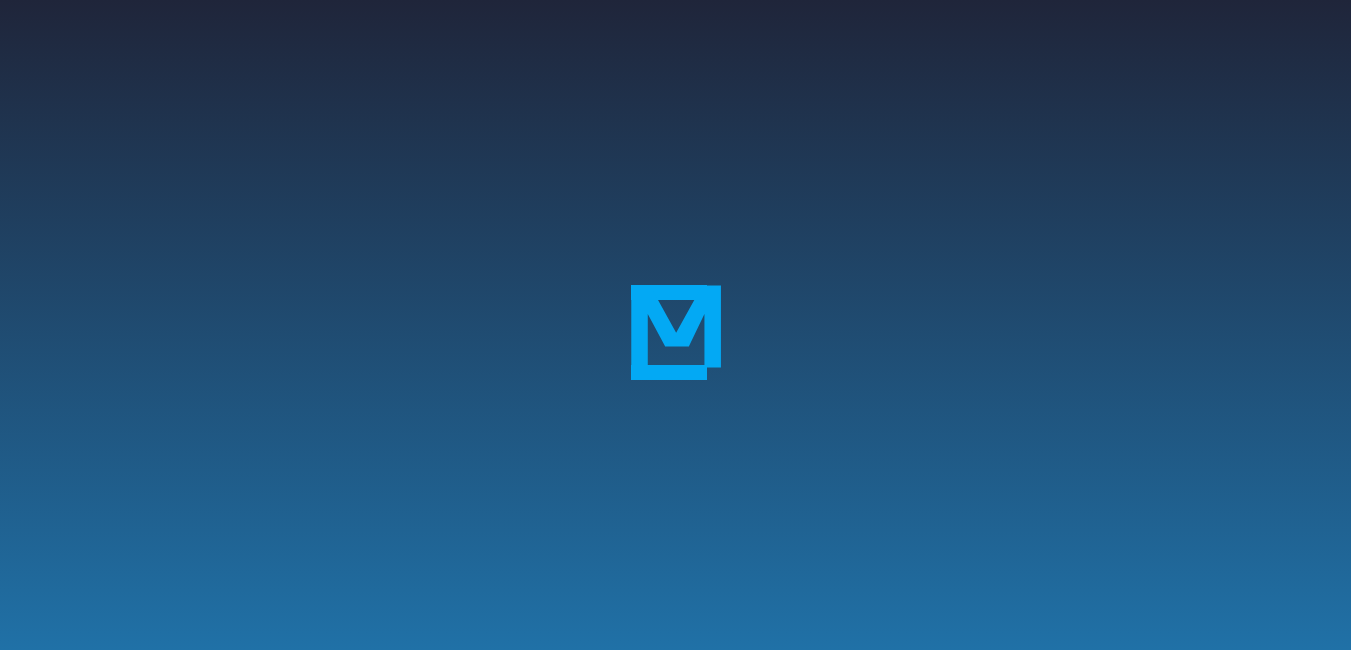 scroll, scrollTop: 0, scrollLeft: 0, axis: both 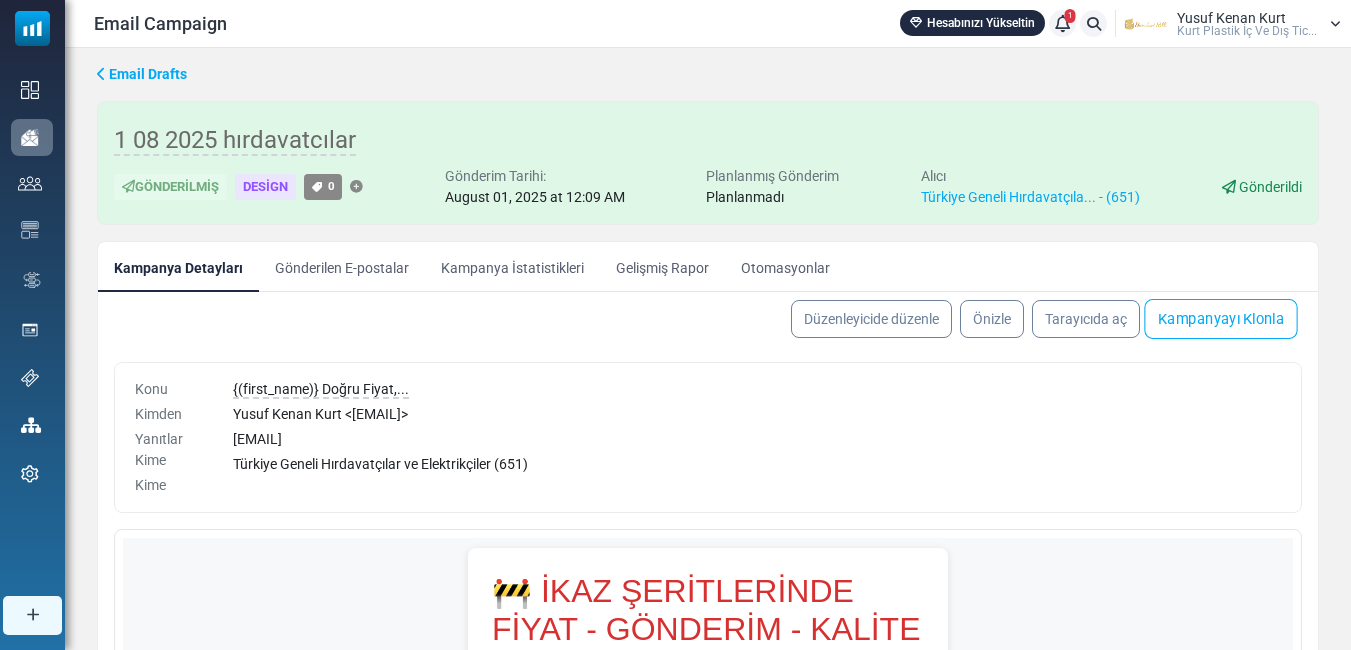 click on "Kampanyayı Klonla" at bounding box center [1220, 319] 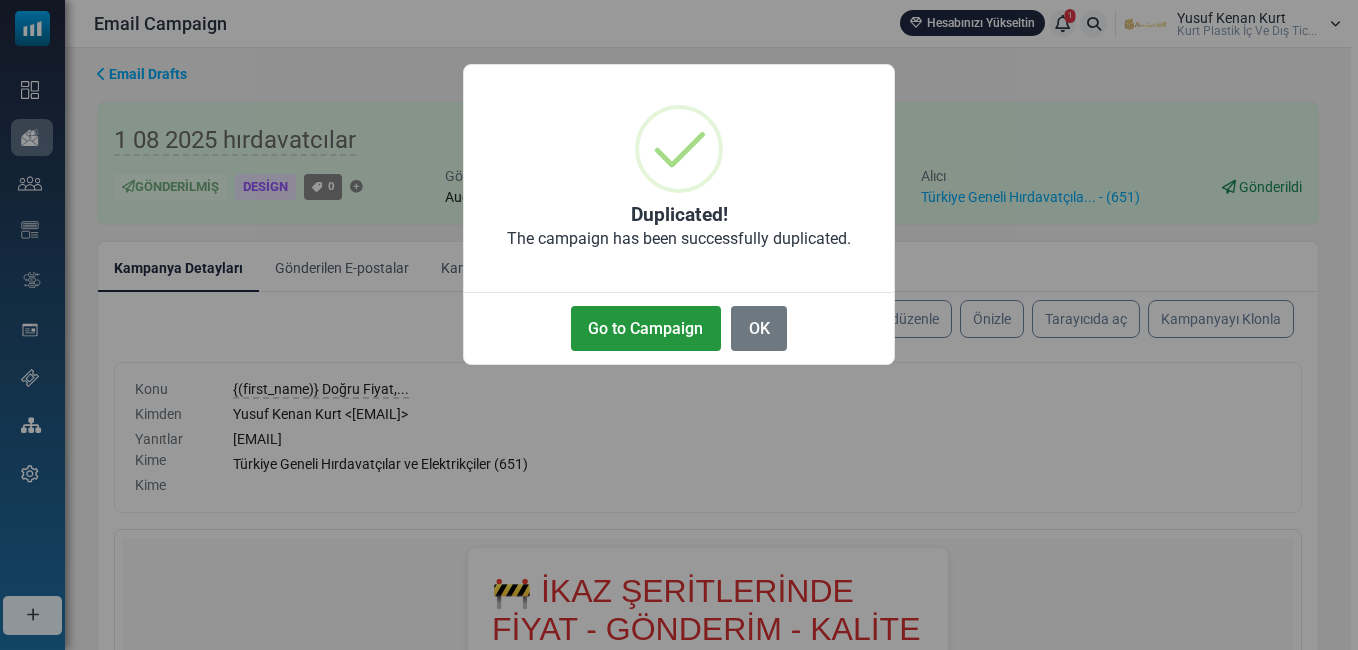 click on "Go to Campaign" at bounding box center [646, 328] 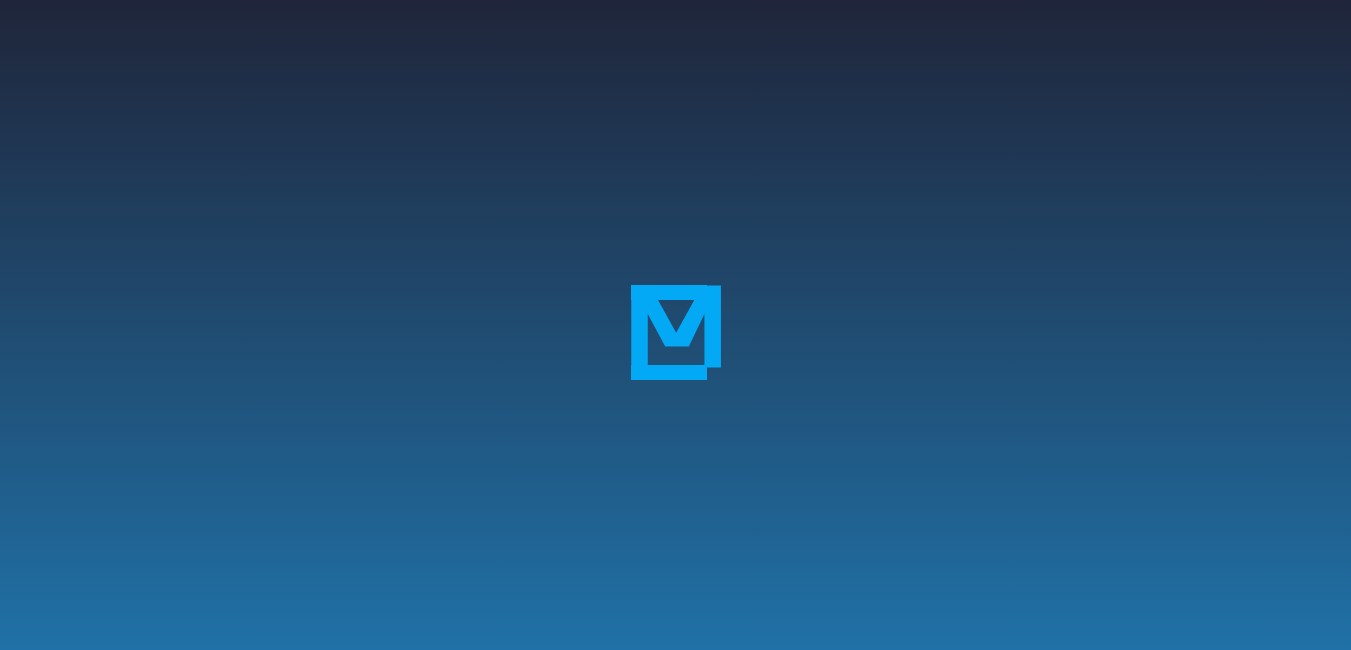 scroll, scrollTop: 0, scrollLeft: 0, axis: both 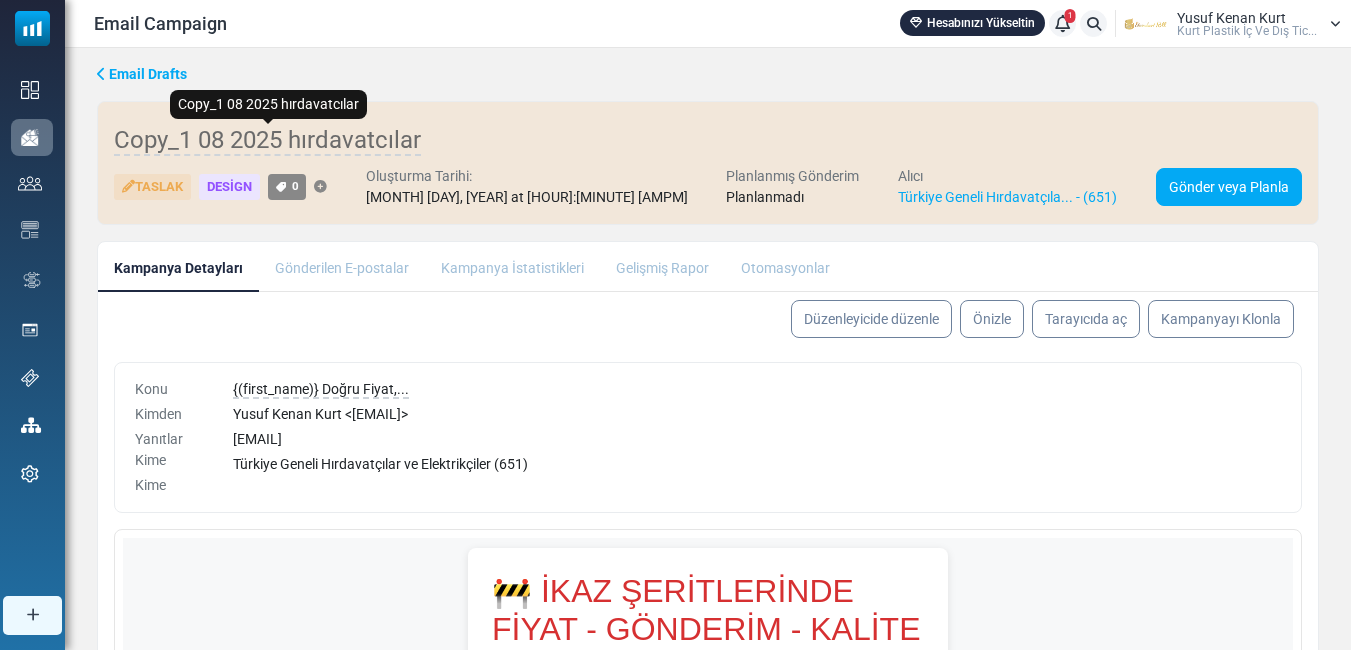 click on "Copy_1 08 2025 hırdavatcılar" at bounding box center (267, 141) 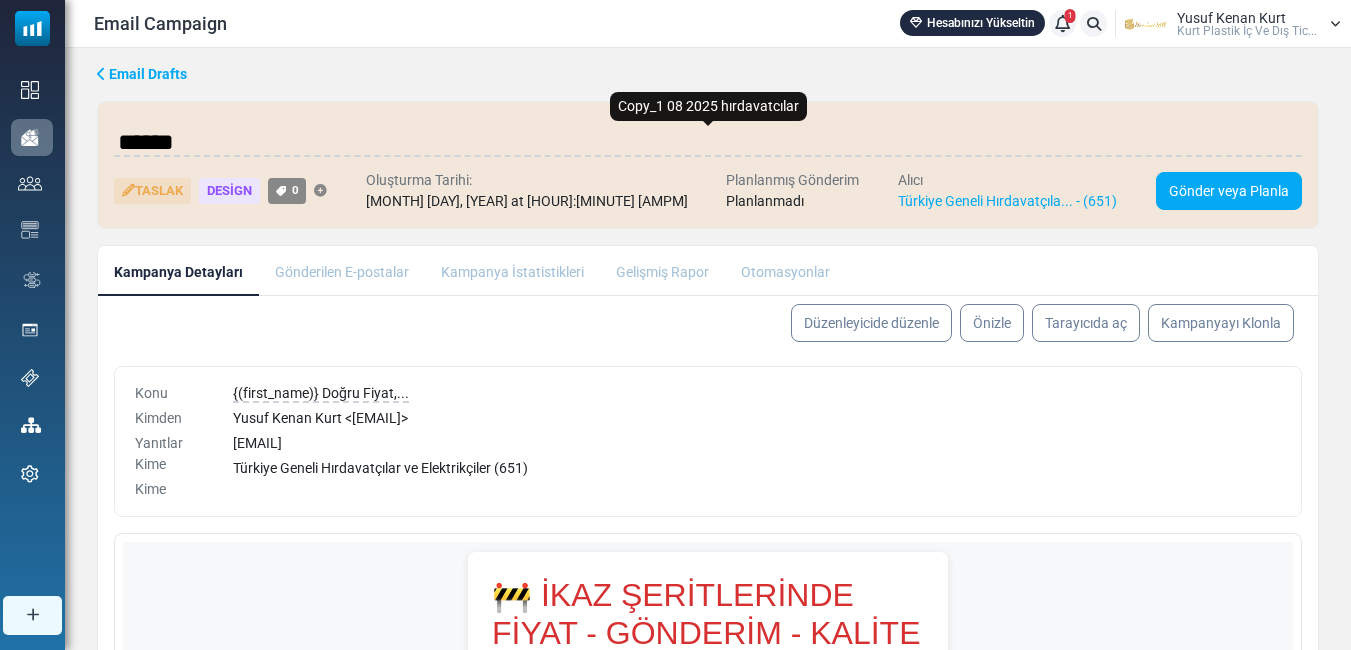 type on "*******" 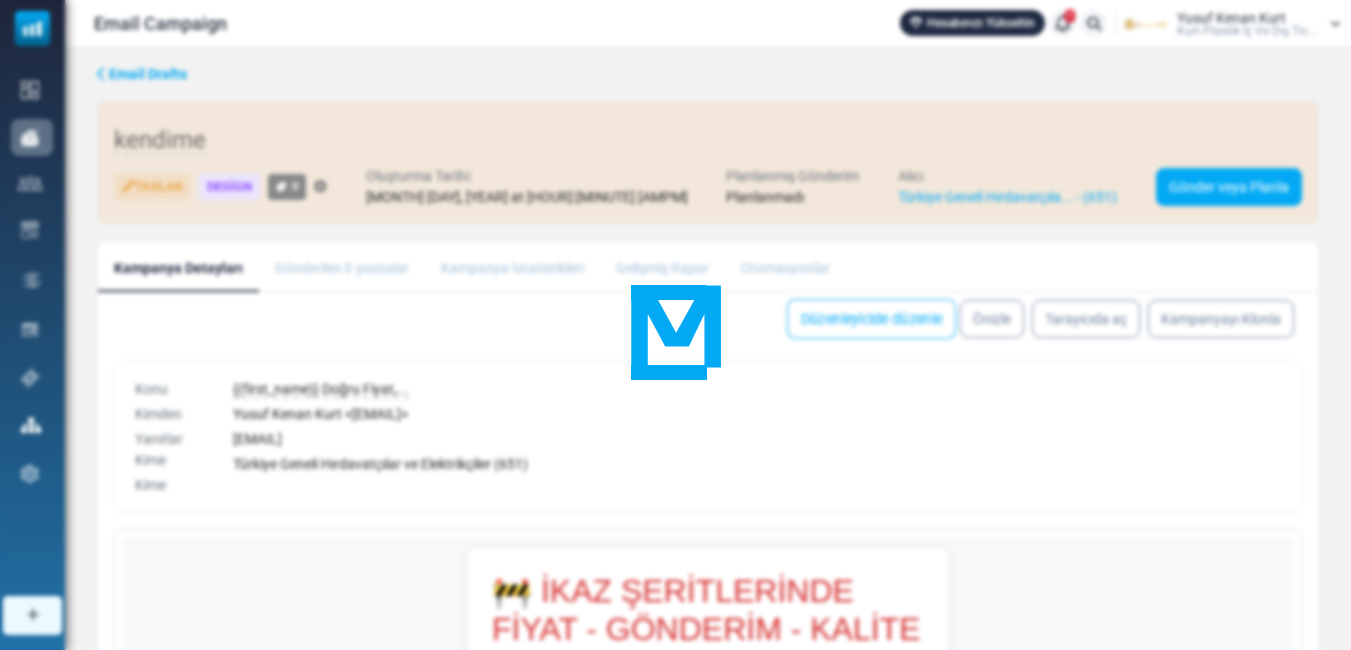 click on "Email Campaign
Hesabınızı Yükseltin
1
Bildirimler
[FIRST] [LAST]
Kurt Plastik İç Ve Dış Tic..." at bounding box center (675, 467) 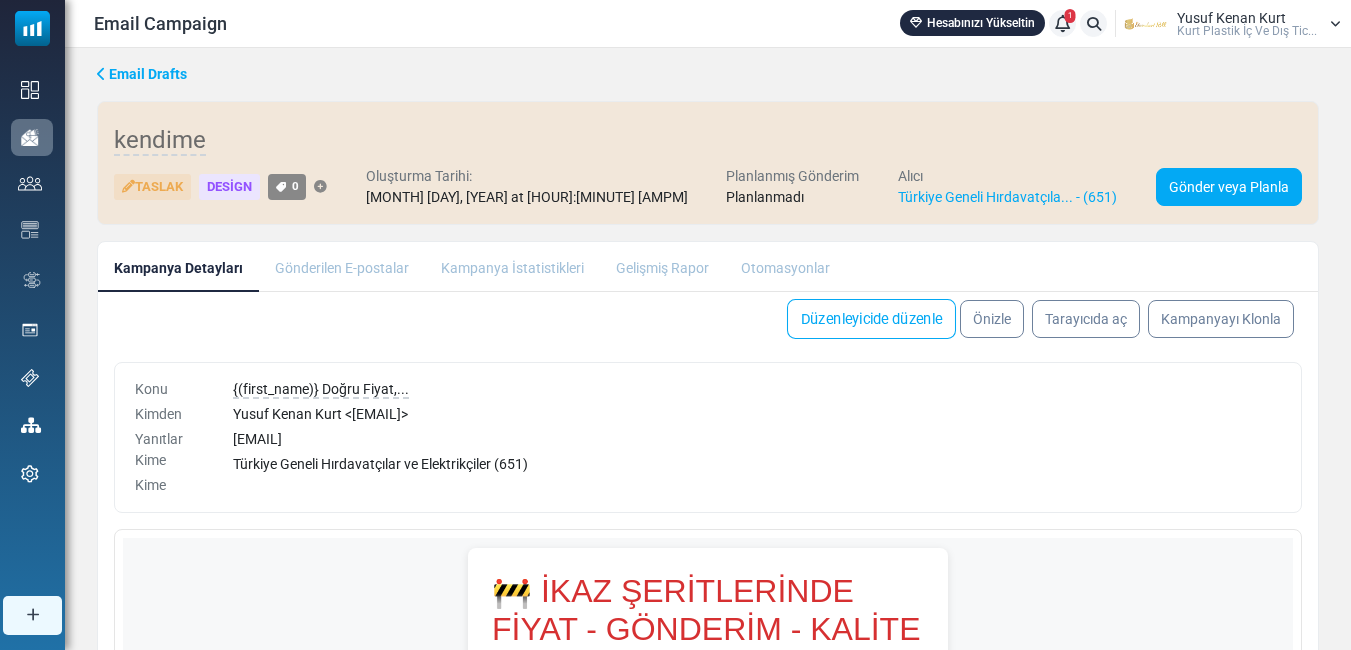 click on "Düzenleyicide düzenle" at bounding box center (871, 319) 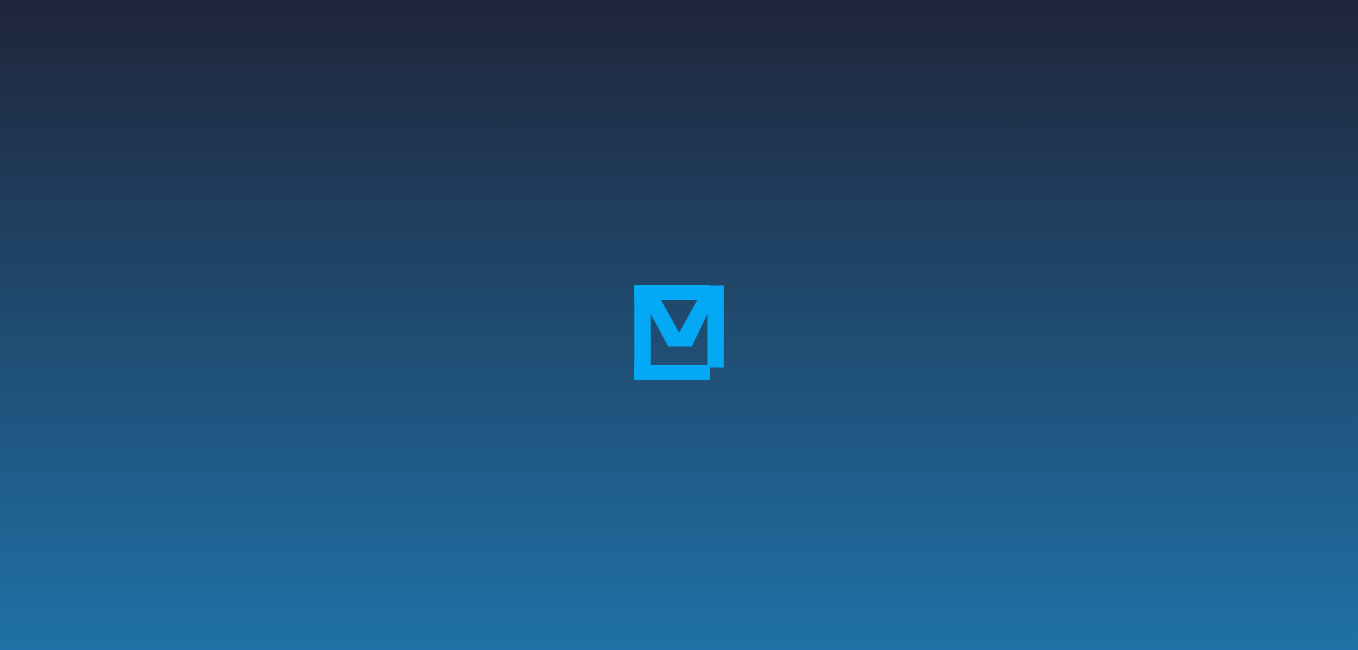 scroll, scrollTop: 0, scrollLeft: 0, axis: both 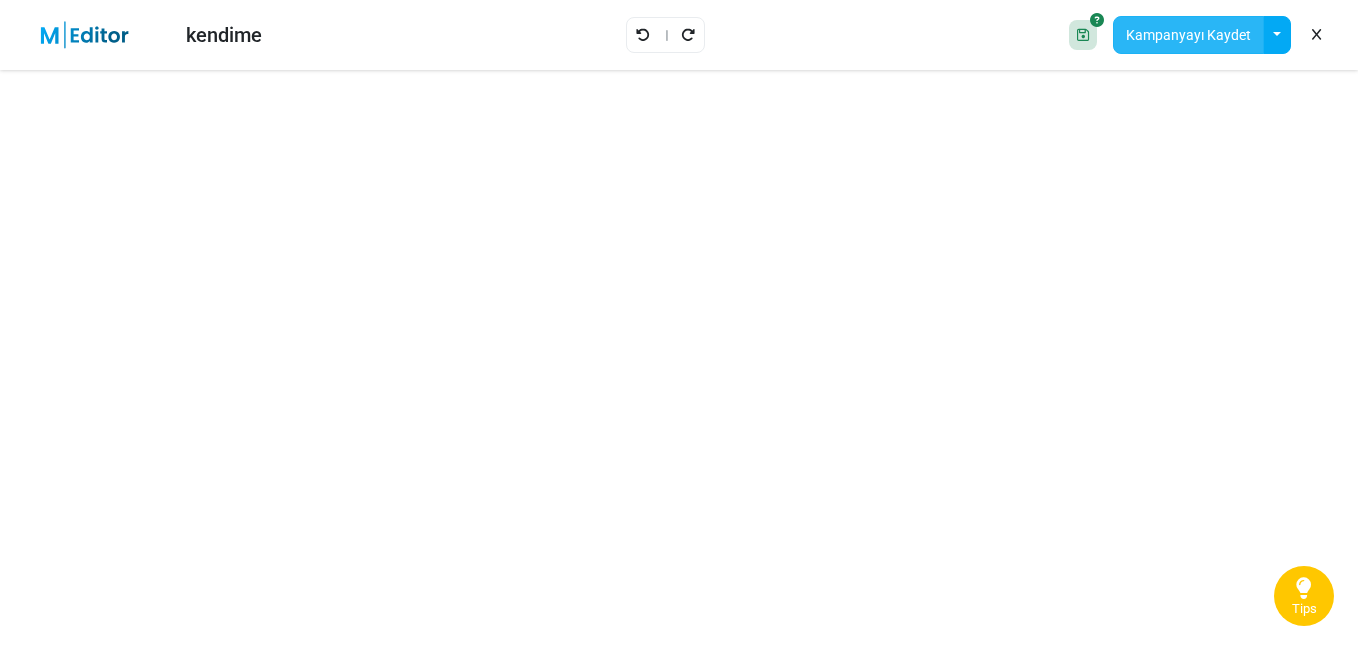click on "Kampanyayı Kaydet" at bounding box center [1188, 35] 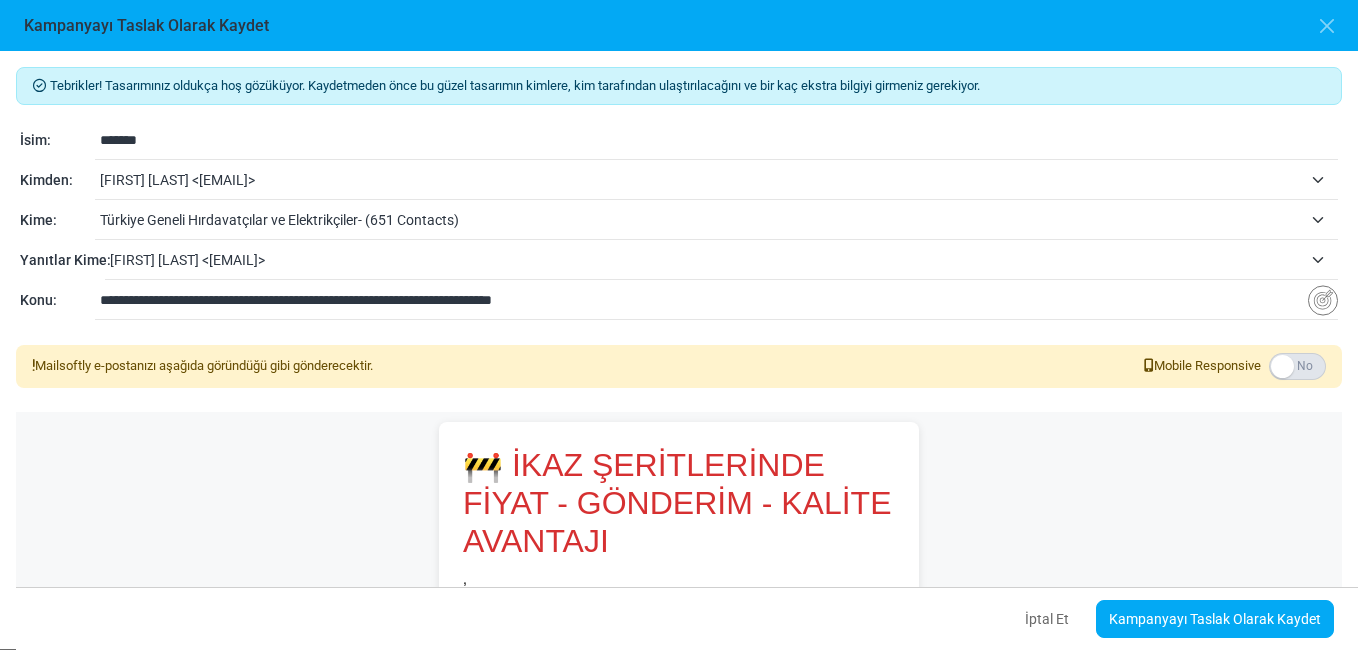 click on "Türkiye Geneli Hırdavatçılar ve Elektrikçiler- (651 Contacts)" at bounding box center (701, 220) 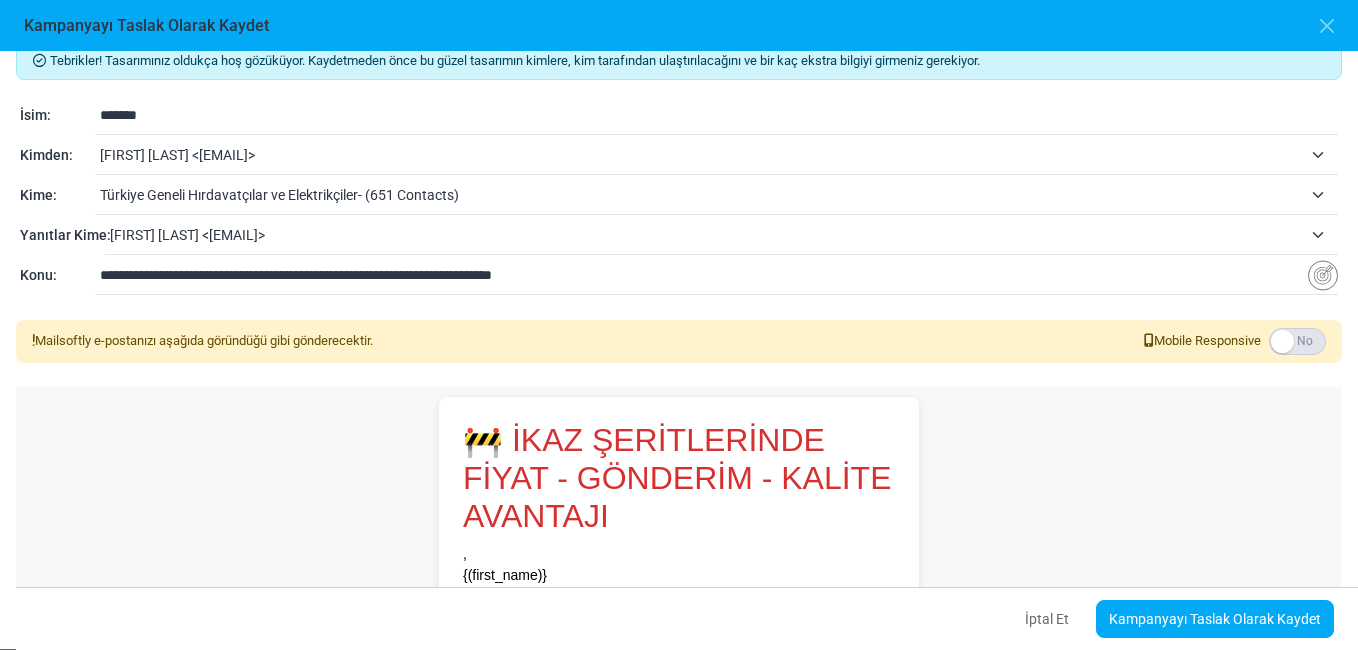 scroll, scrollTop: 0, scrollLeft: 0, axis: both 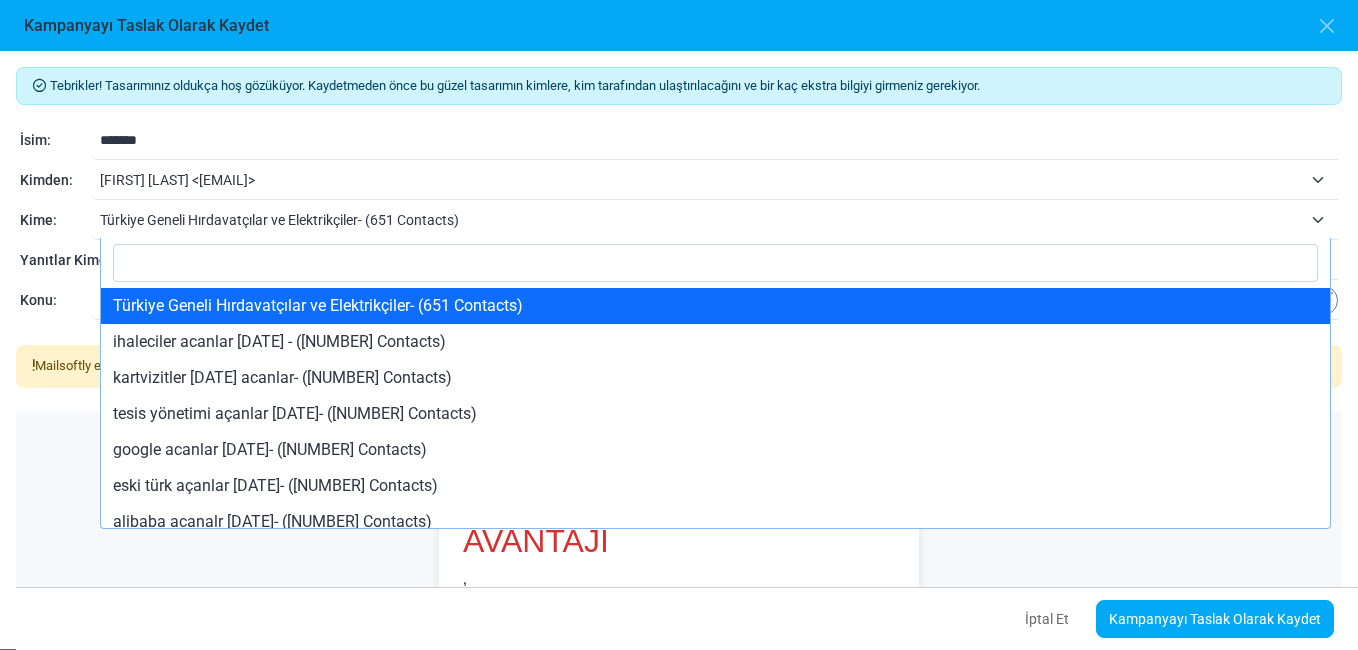click on "Türkiye Geneli Hırdavatçılar ve Elektrikçiler- (651 Contacts)" at bounding box center [719, 220] 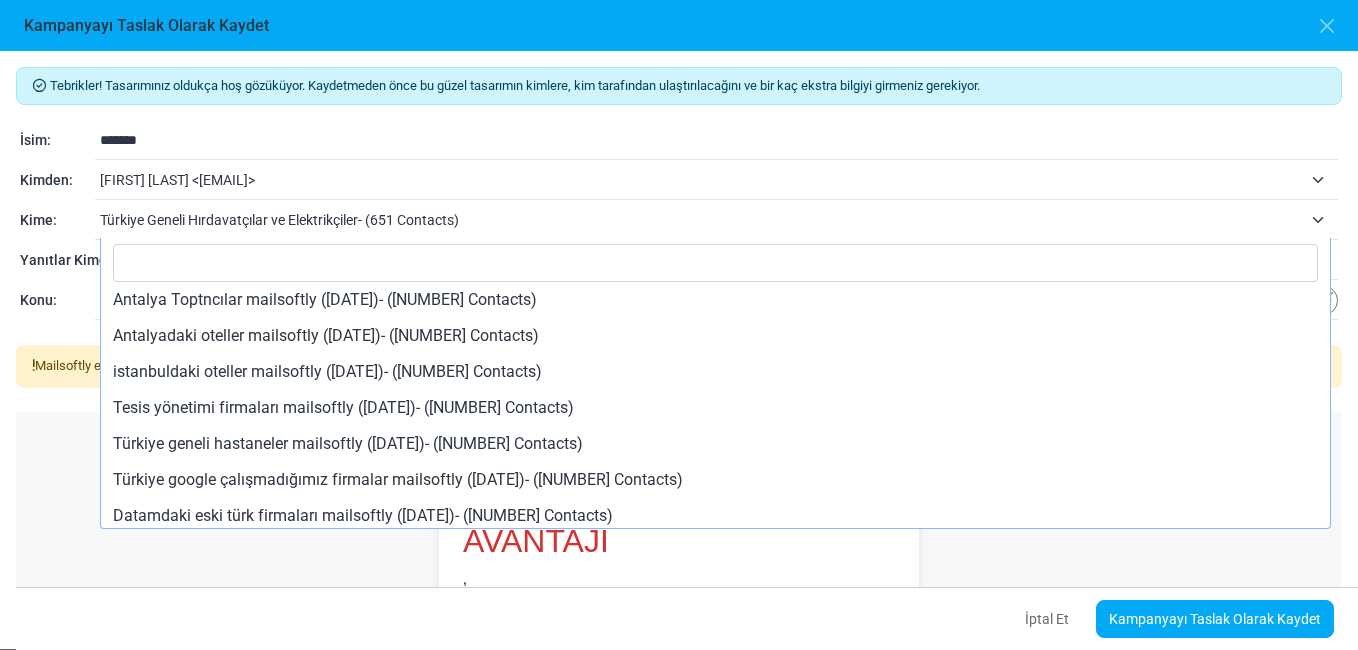 scroll, scrollTop: 1344, scrollLeft: 0, axis: vertical 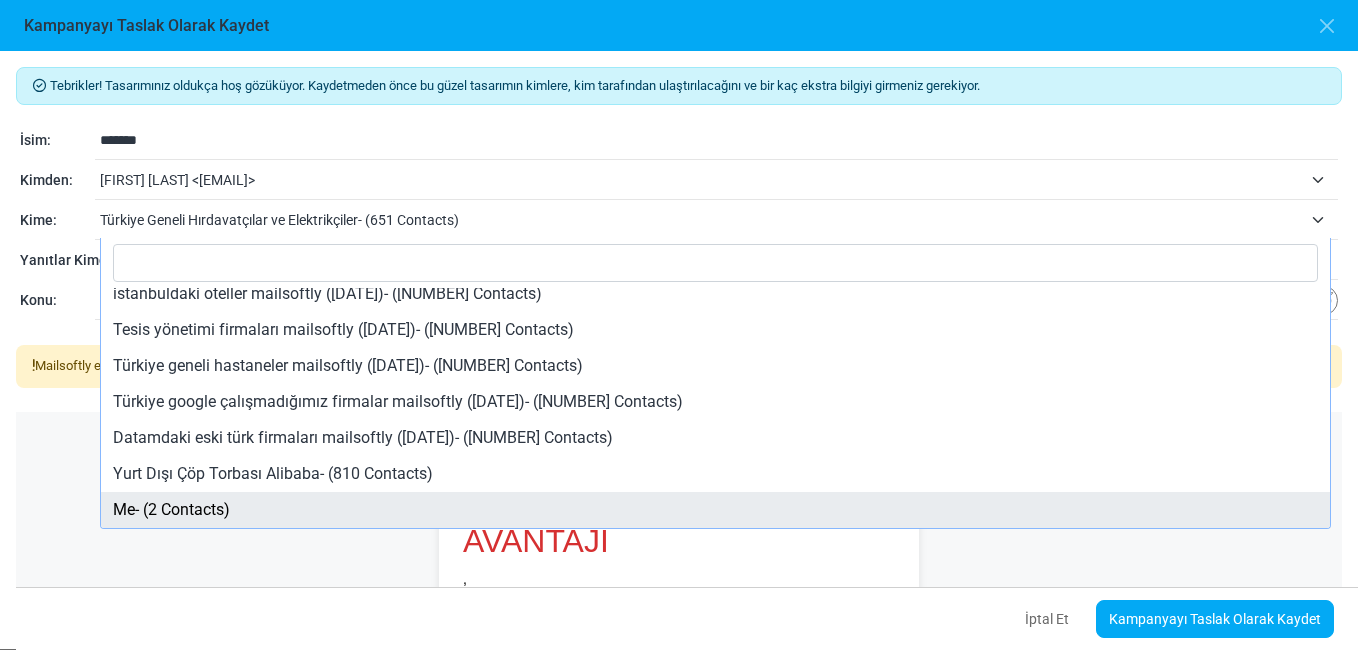select on "****" 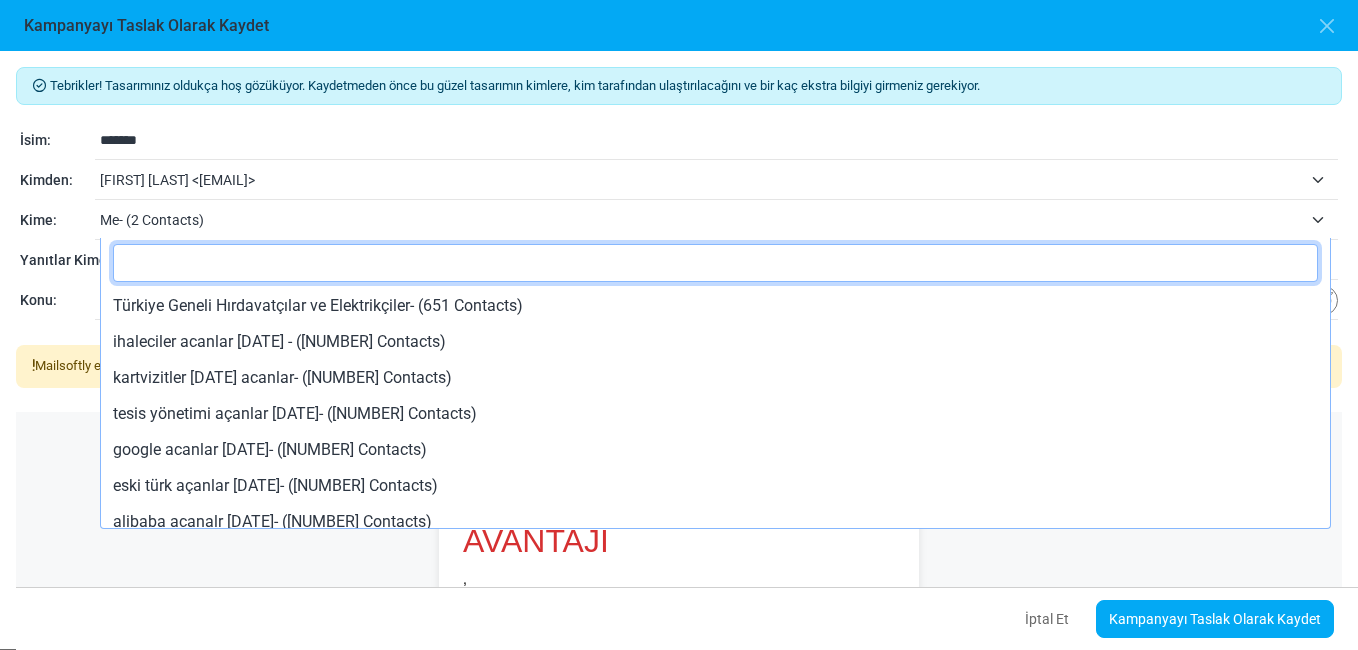 click on "Me- (2 Contacts)" at bounding box center (701, 220) 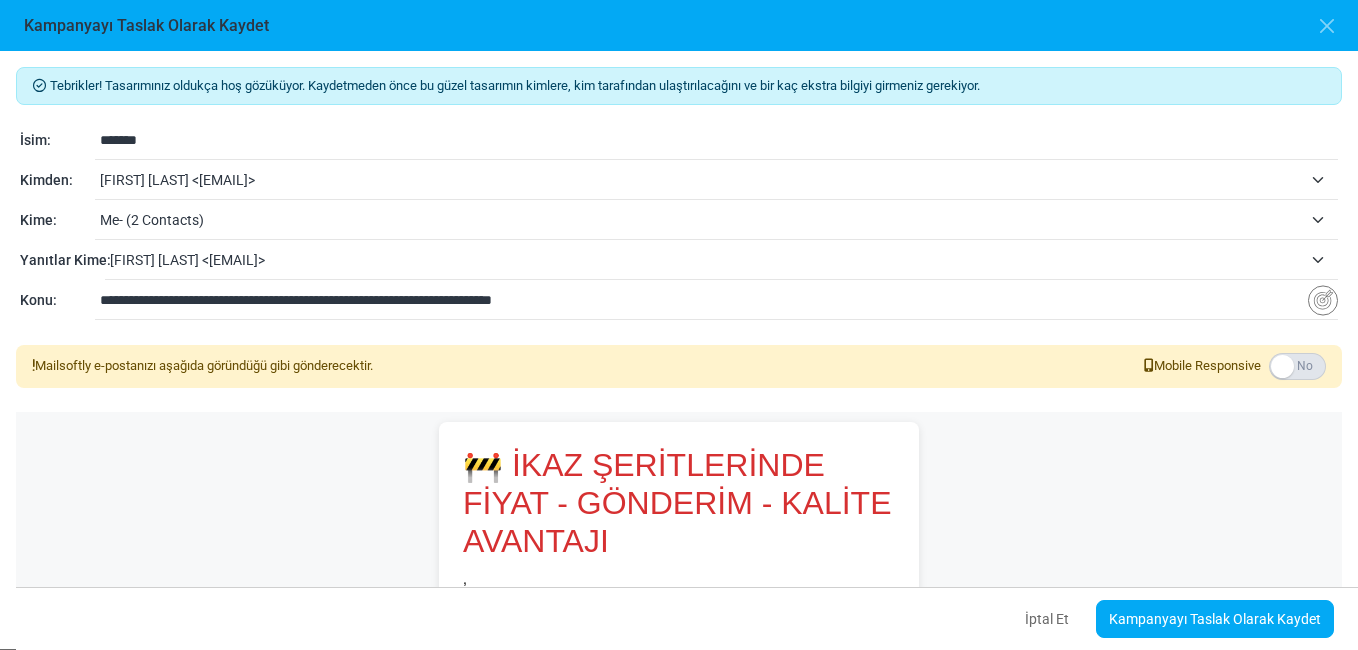 click on "Me- (2 Contacts)" at bounding box center [701, 220] 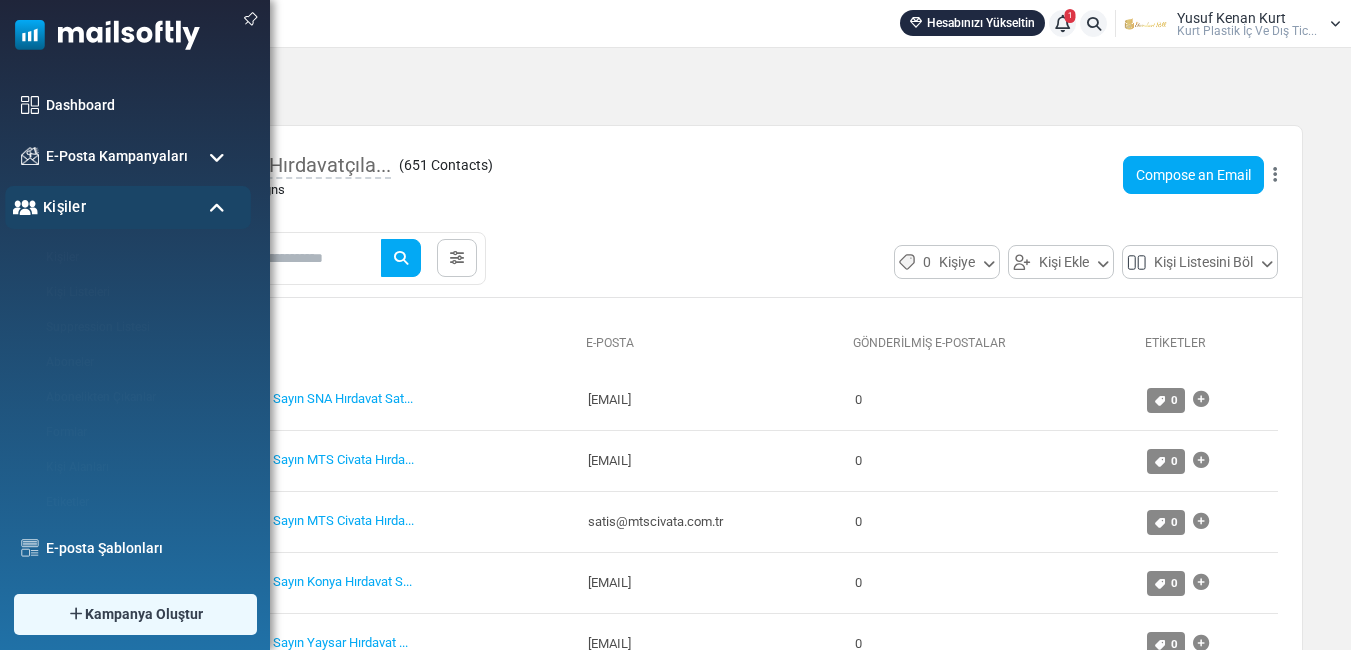 scroll, scrollTop: 0, scrollLeft: 0, axis: both 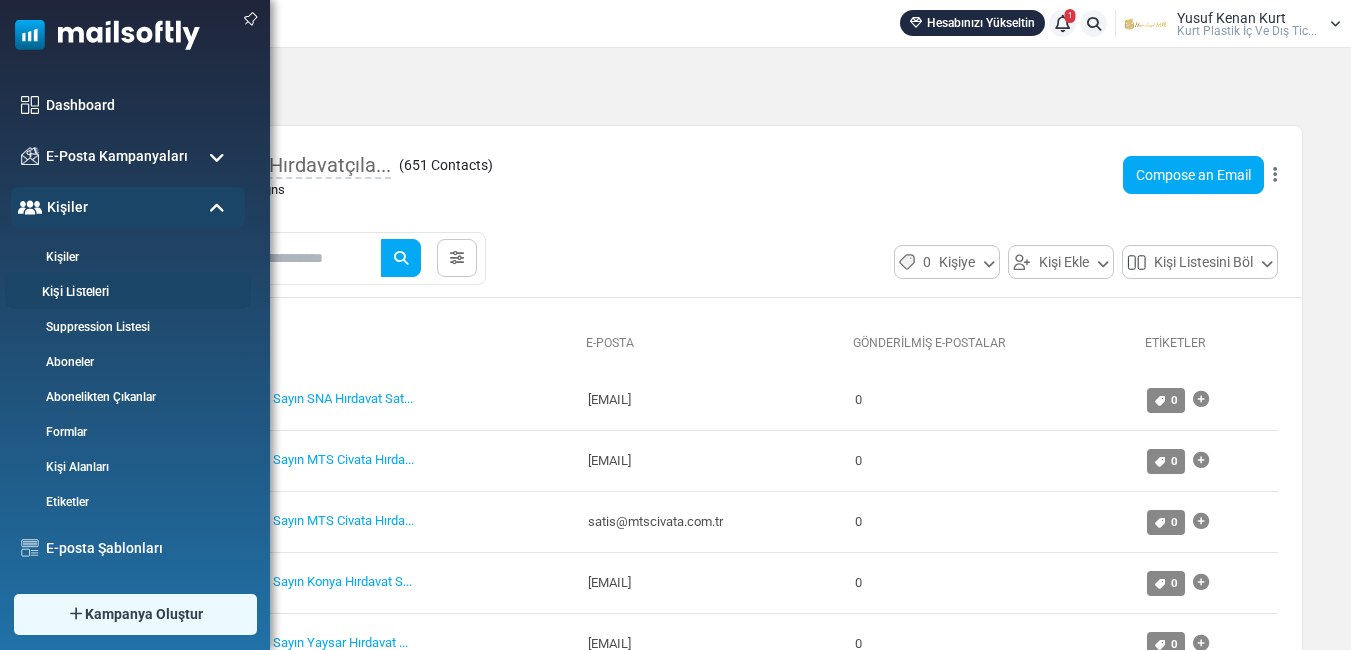click on "Kişi Listeleri" at bounding box center (125, 292) 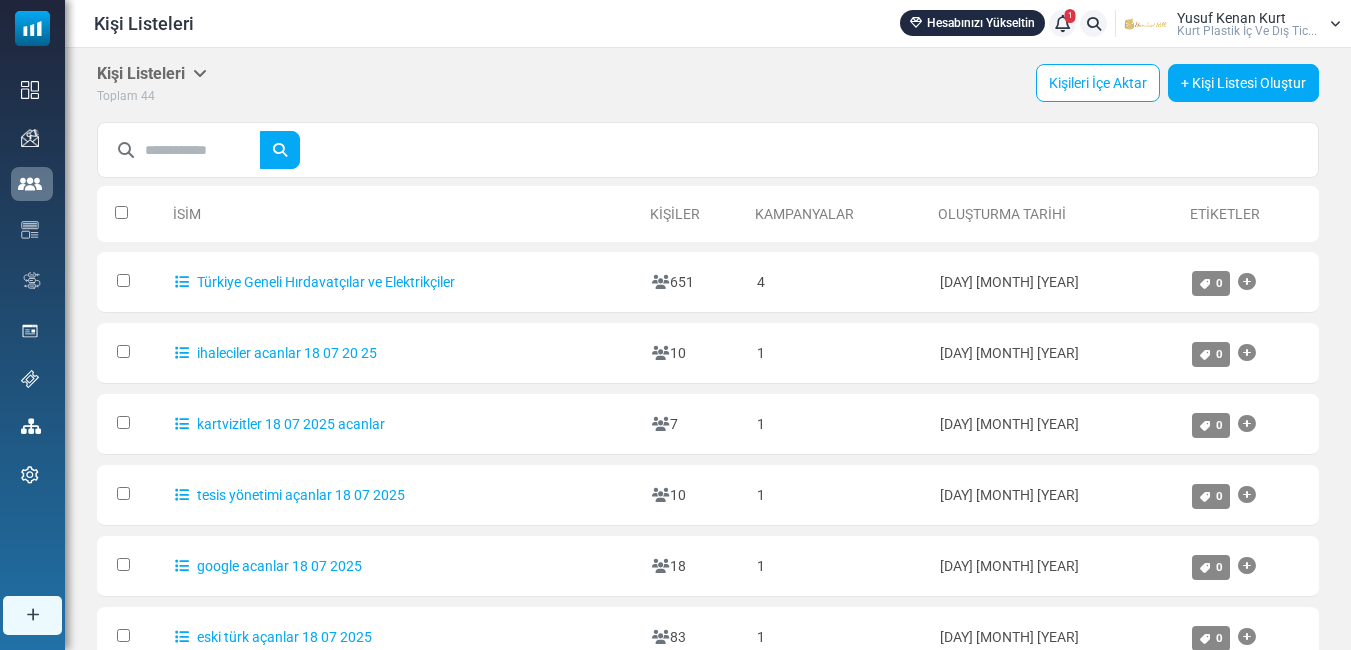 scroll, scrollTop: 0, scrollLeft: 0, axis: both 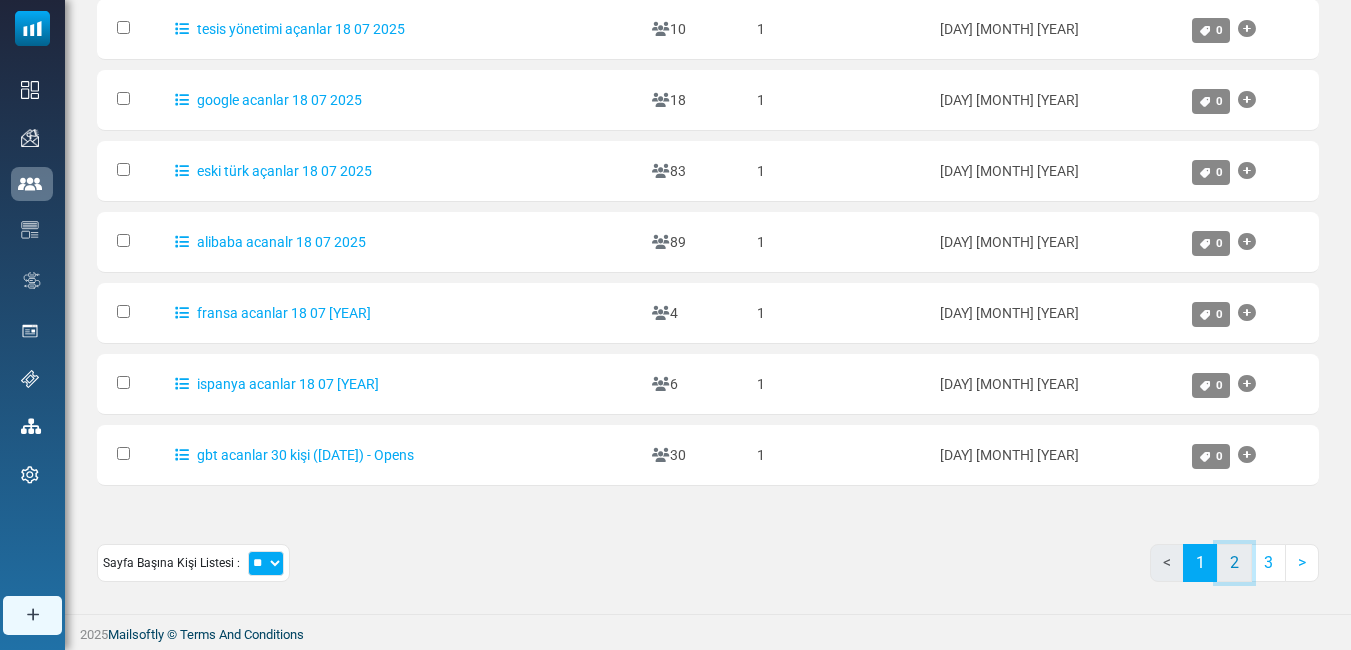 click on "2" at bounding box center (1234, 563) 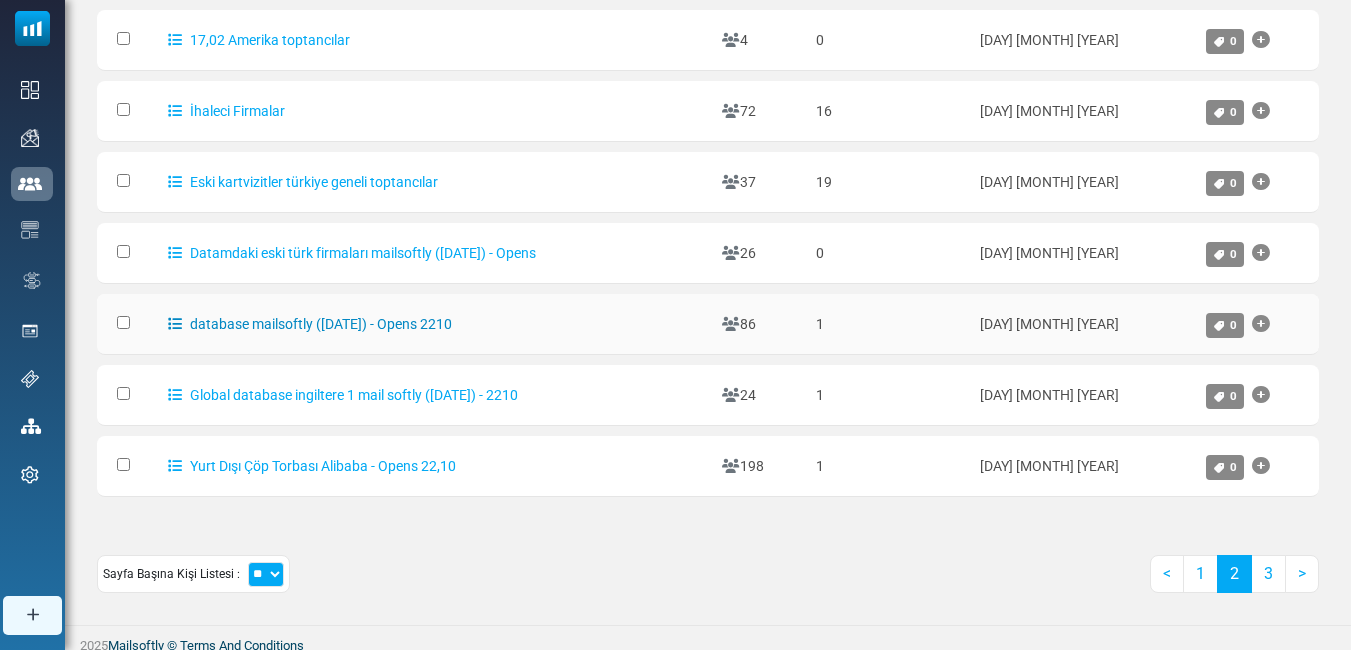 scroll, scrollTop: 466, scrollLeft: 0, axis: vertical 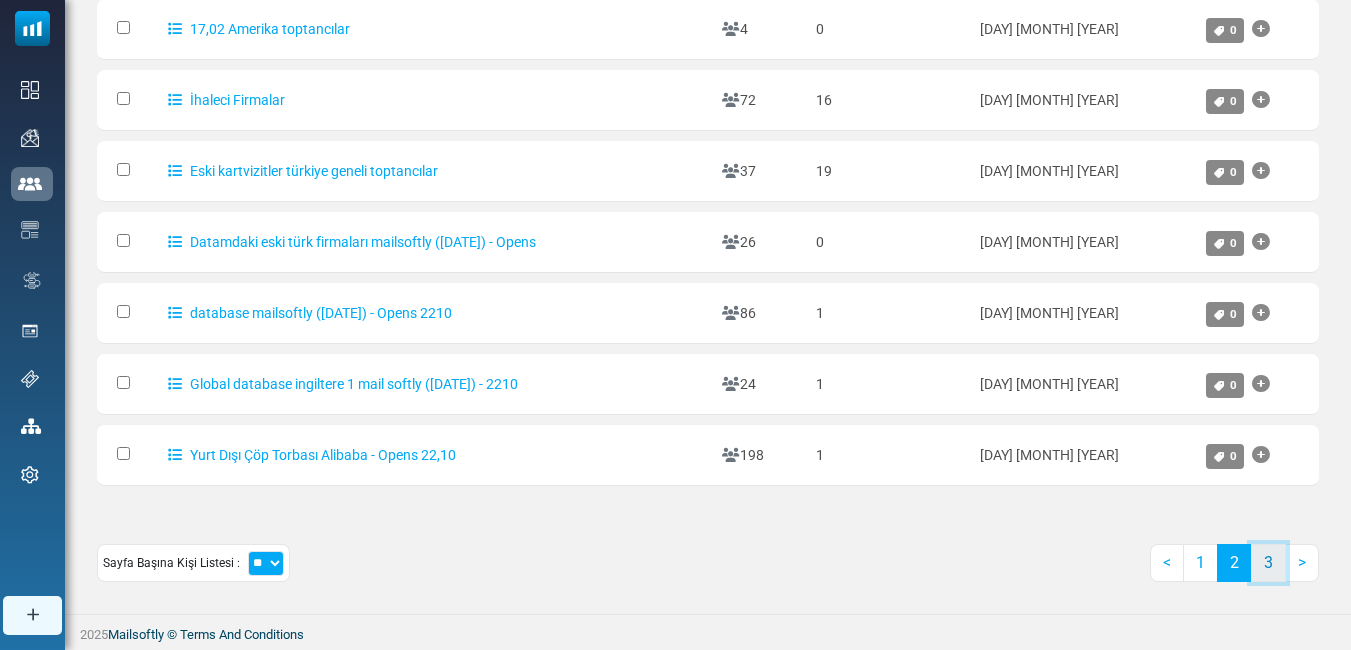click on "3" at bounding box center (1268, 563) 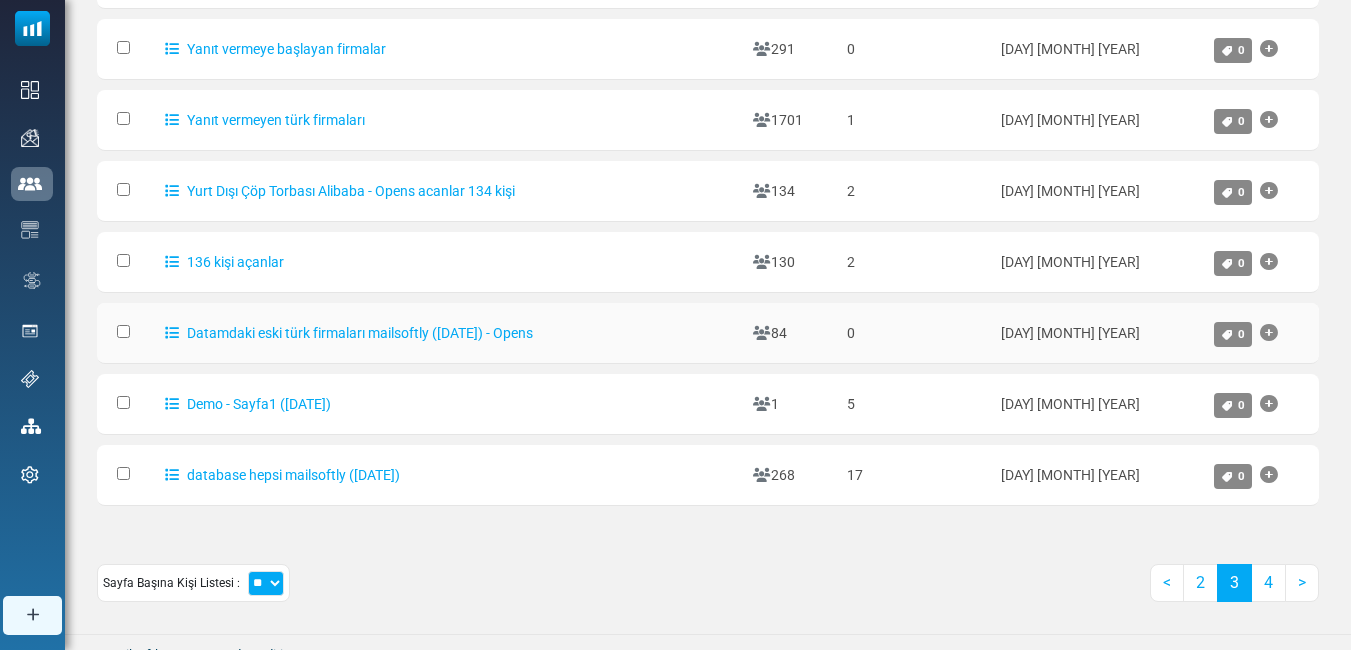 scroll, scrollTop: 466, scrollLeft: 0, axis: vertical 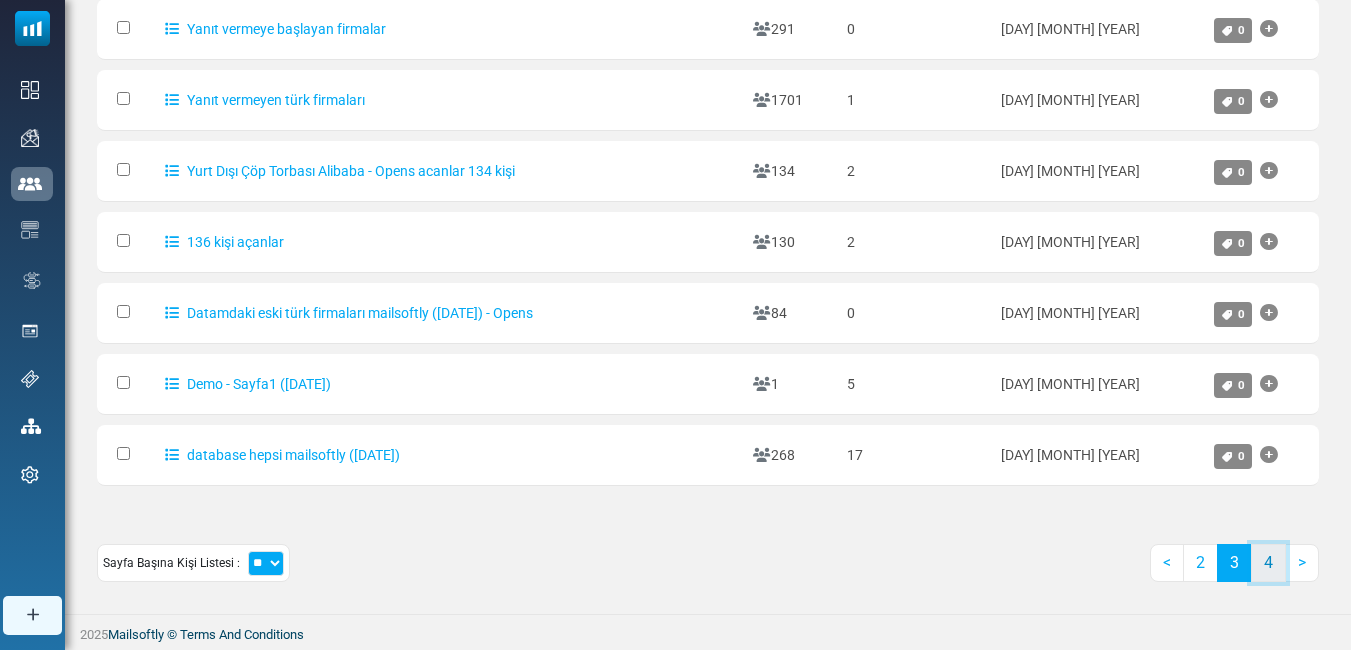 click on "4" at bounding box center (1268, 563) 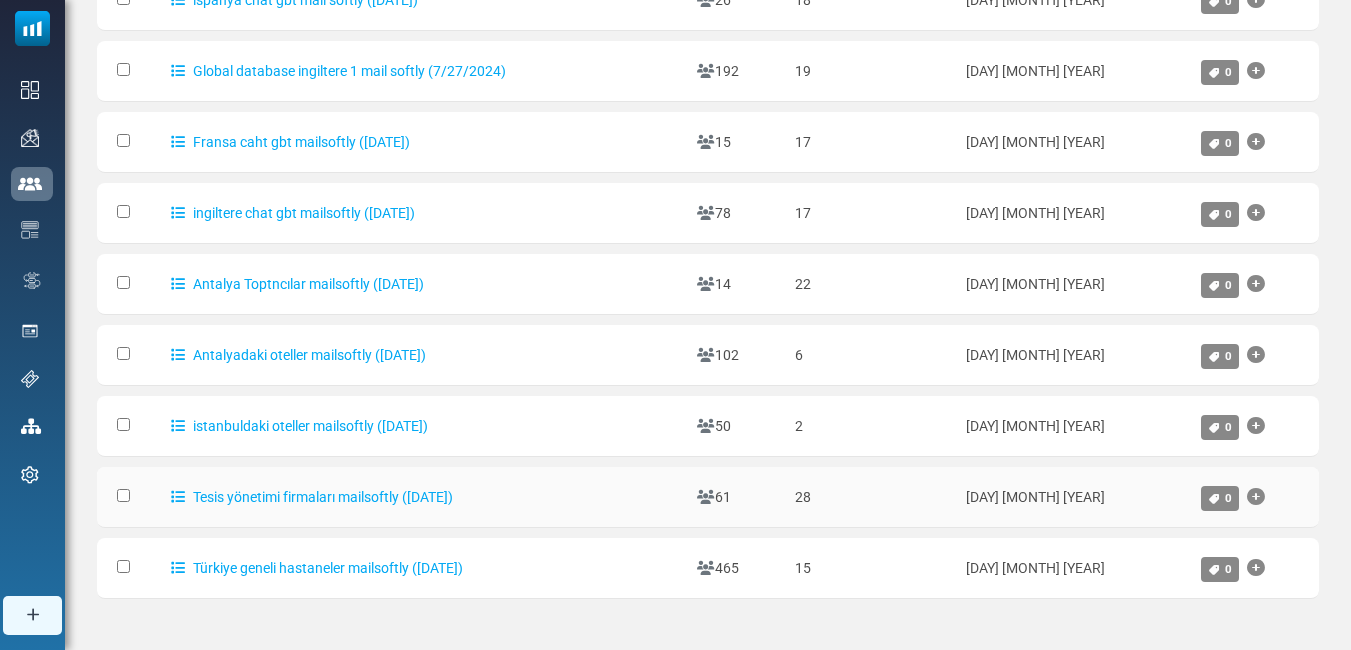 scroll, scrollTop: 466, scrollLeft: 0, axis: vertical 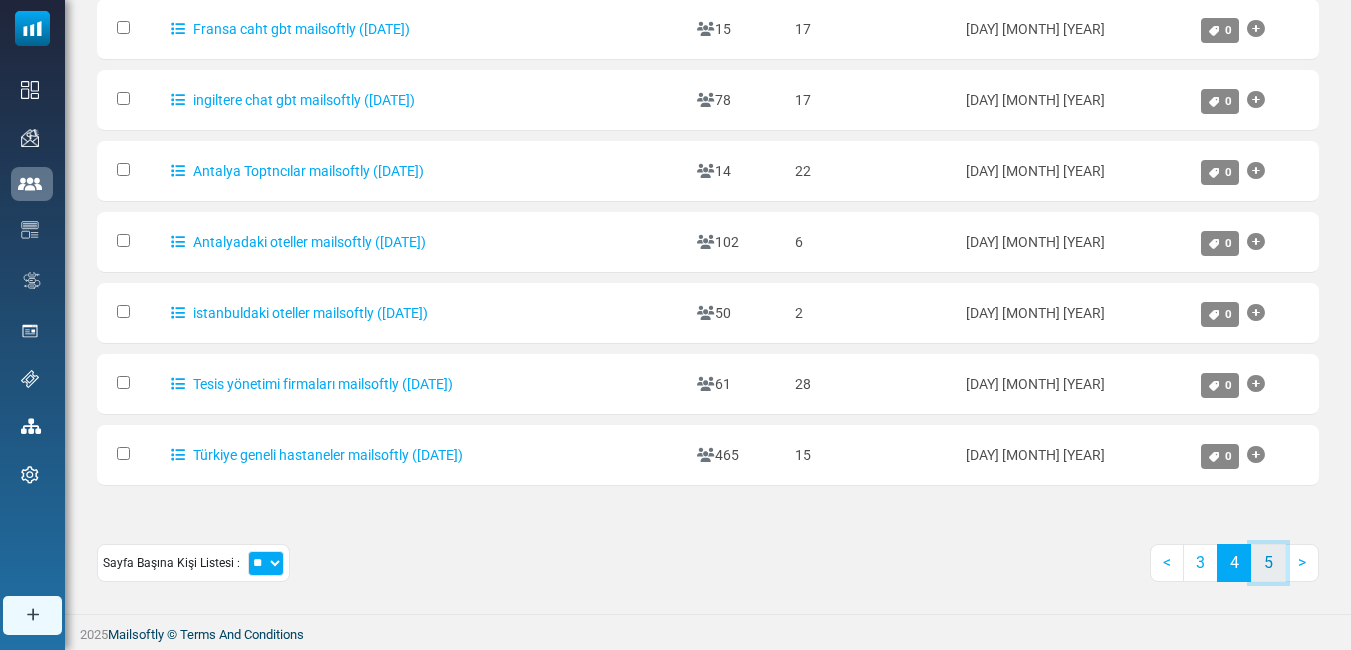 click on "5" at bounding box center (1268, 563) 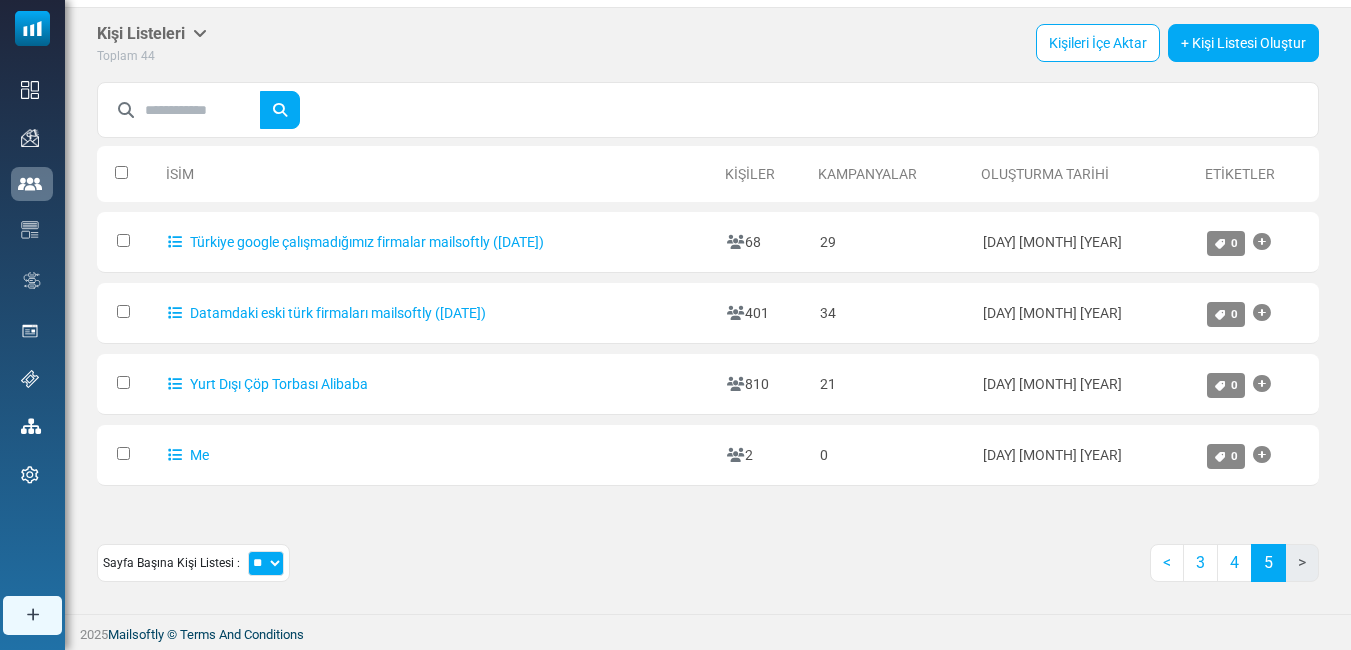 scroll, scrollTop: 40, scrollLeft: 0, axis: vertical 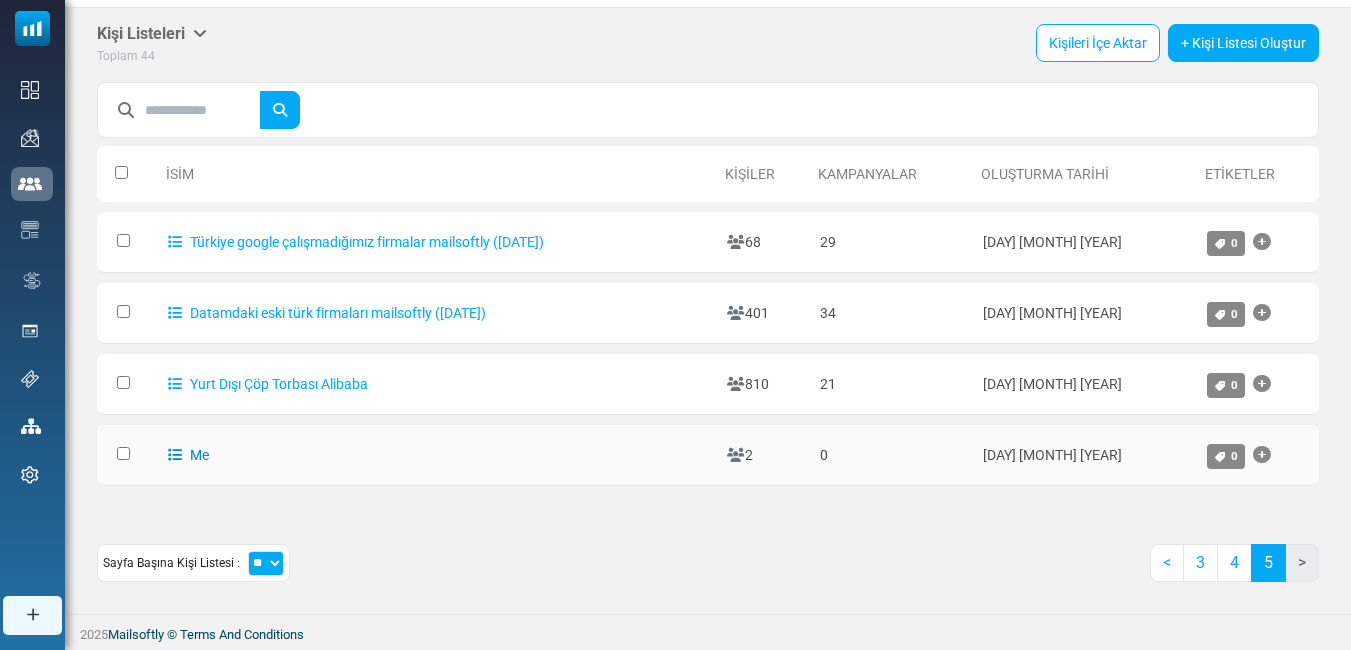 click on "Me" at bounding box center (188, 455) 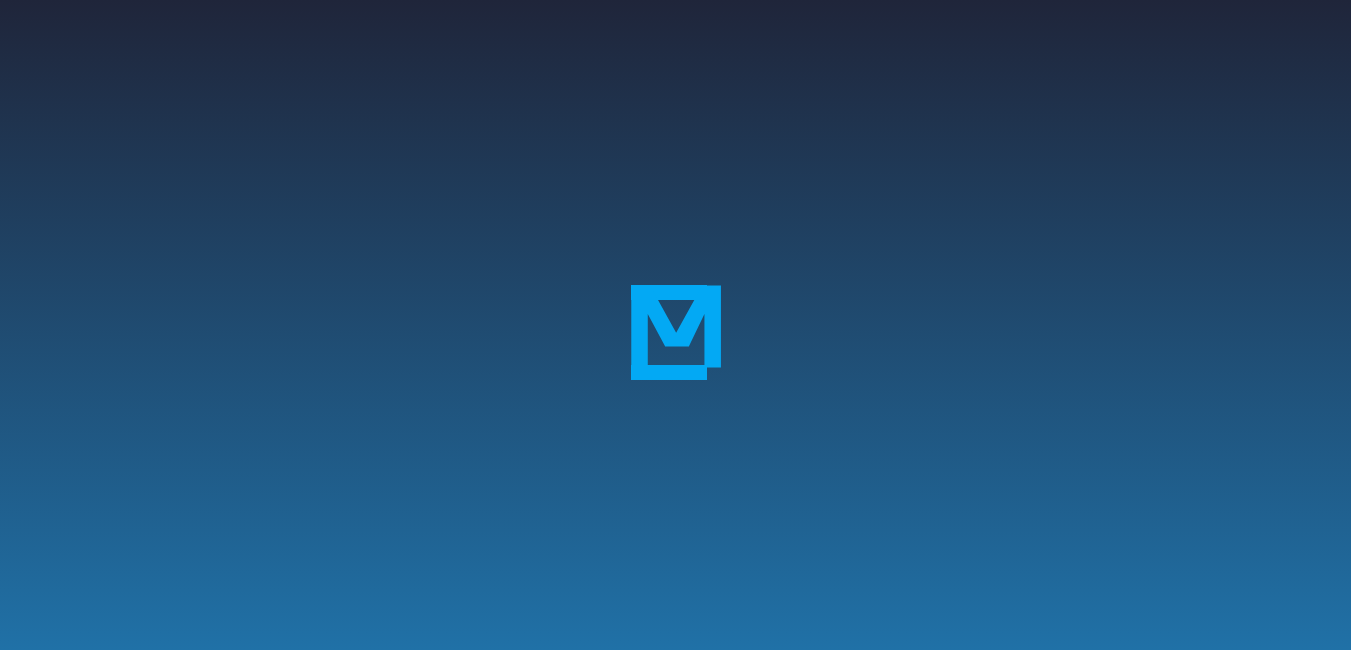 scroll, scrollTop: 0, scrollLeft: 0, axis: both 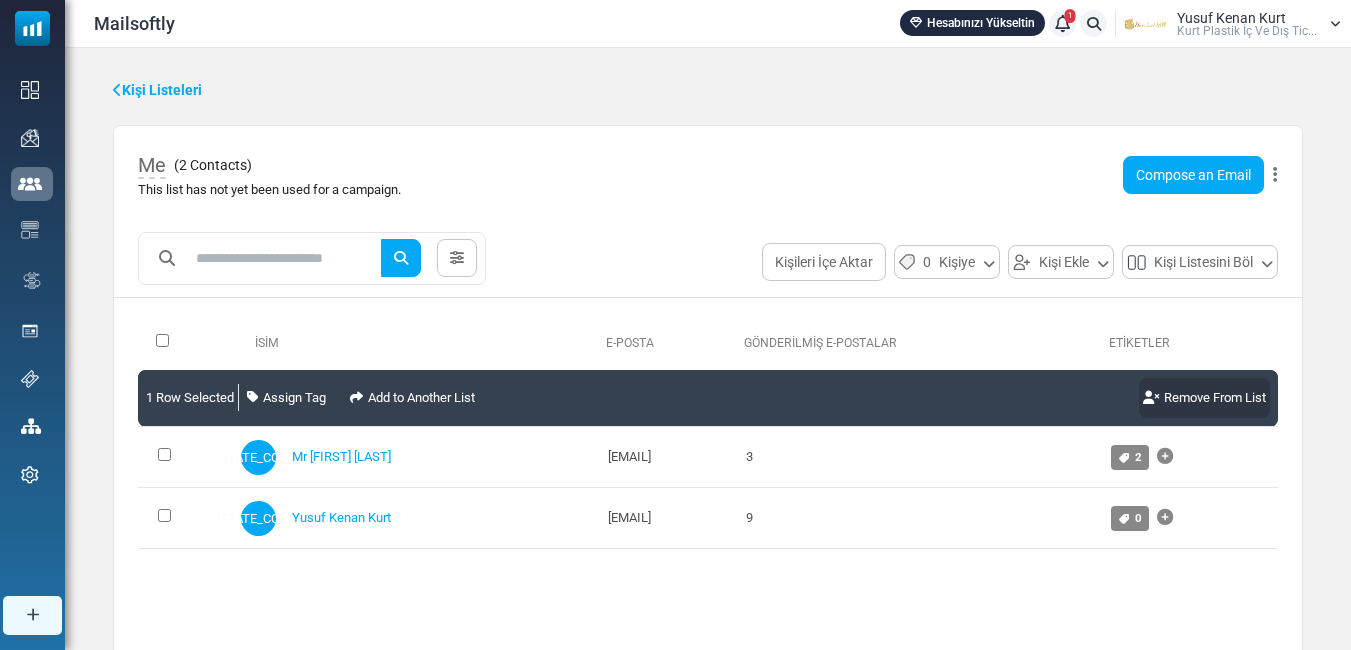 click at bounding box center (1153, 397) 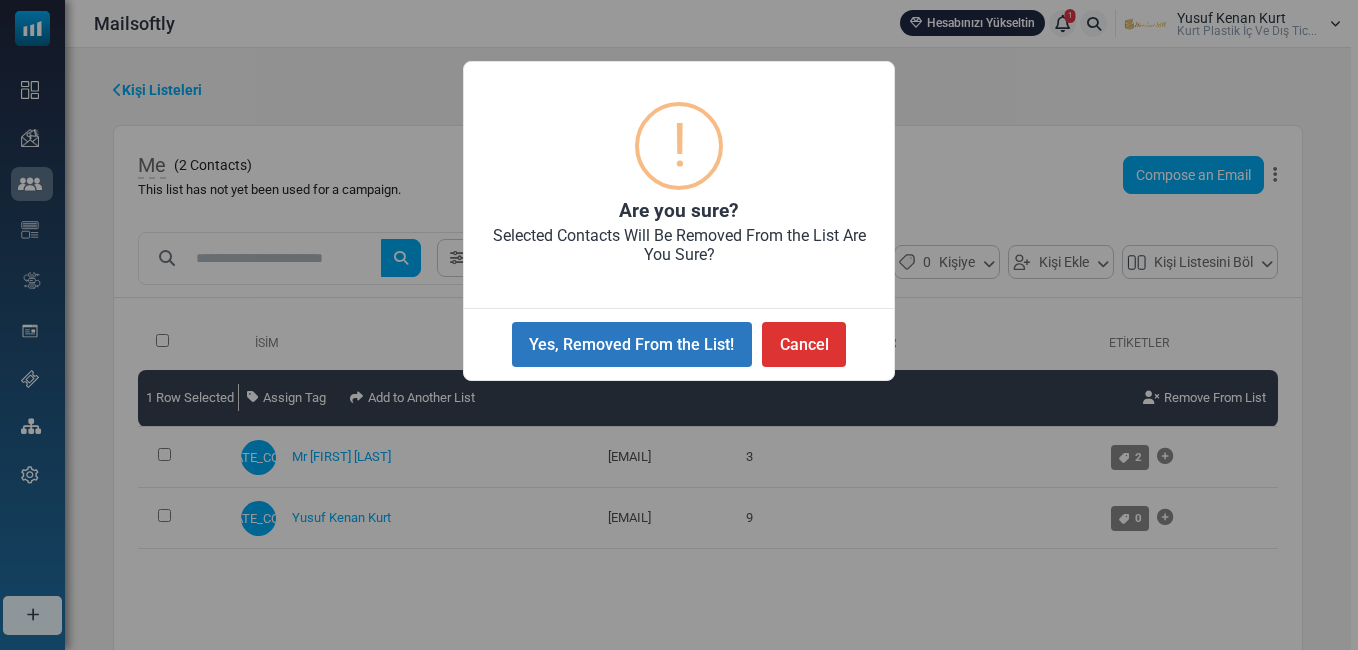 click on "Yes, Removed From the List!" at bounding box center [632, 344] 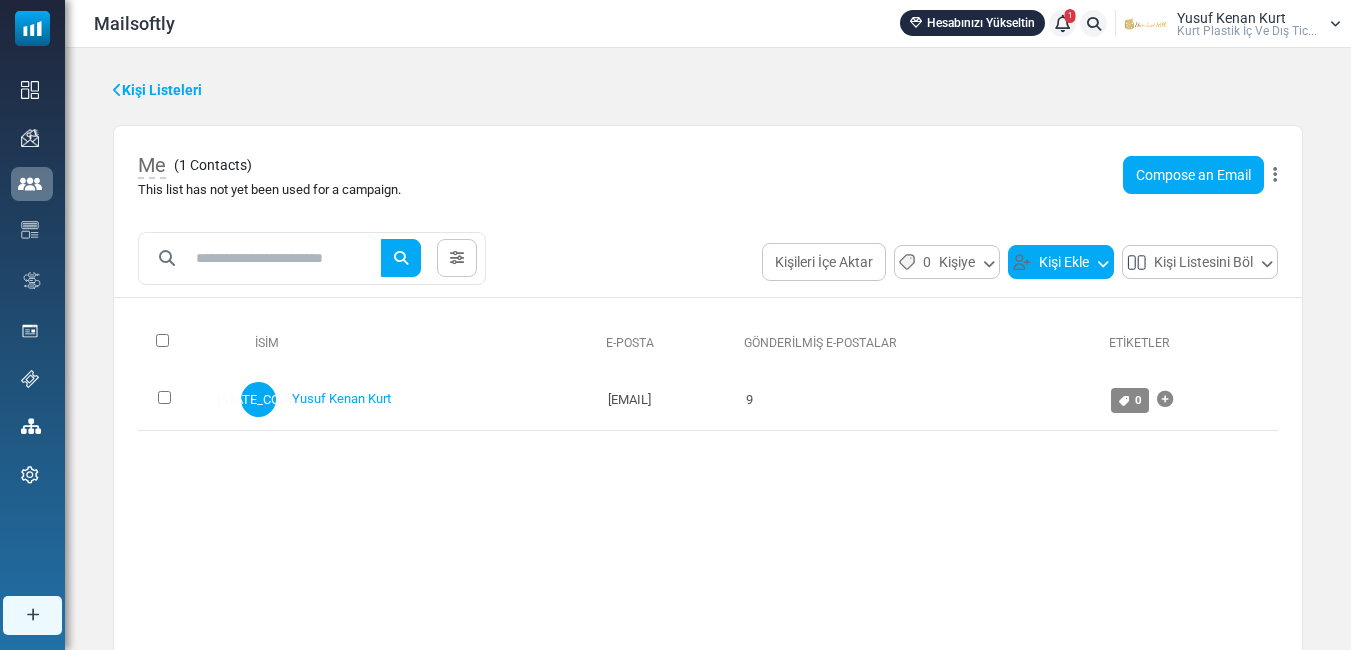 click on "Kişi Ekle" at bounding box center [1061, 262] 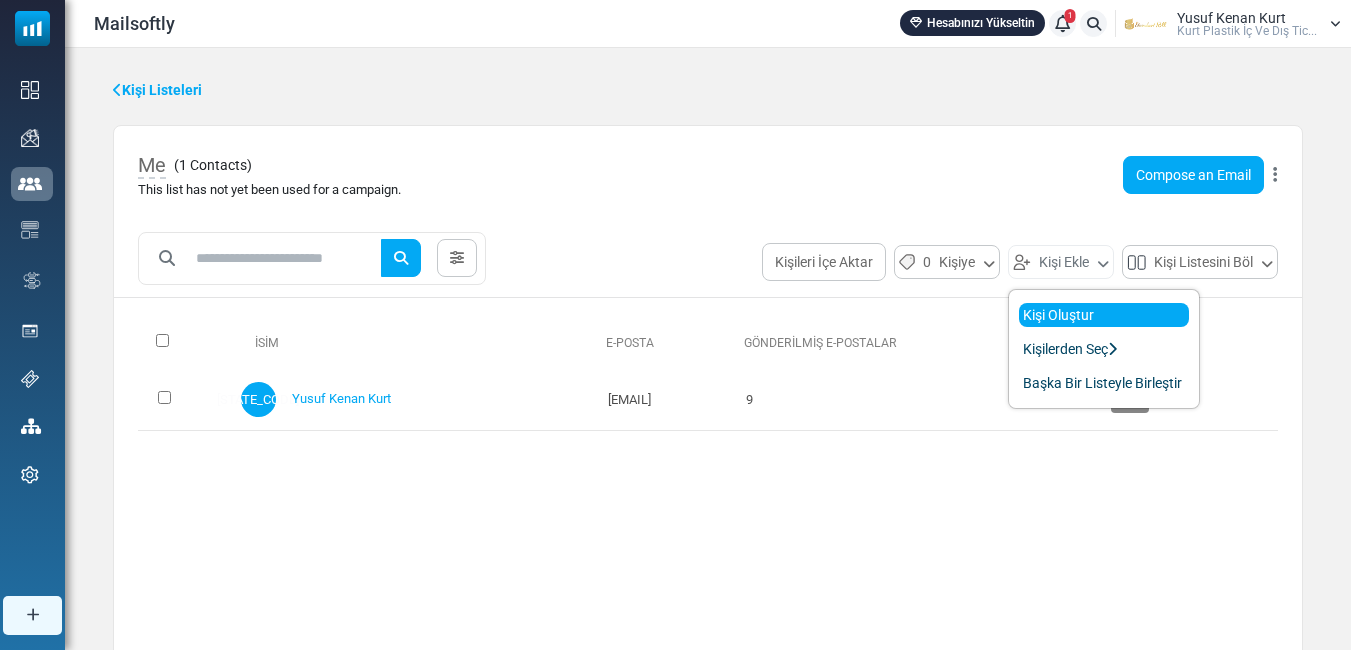 click on "Kişi Oluştur" at bounding box center (1104, 315) 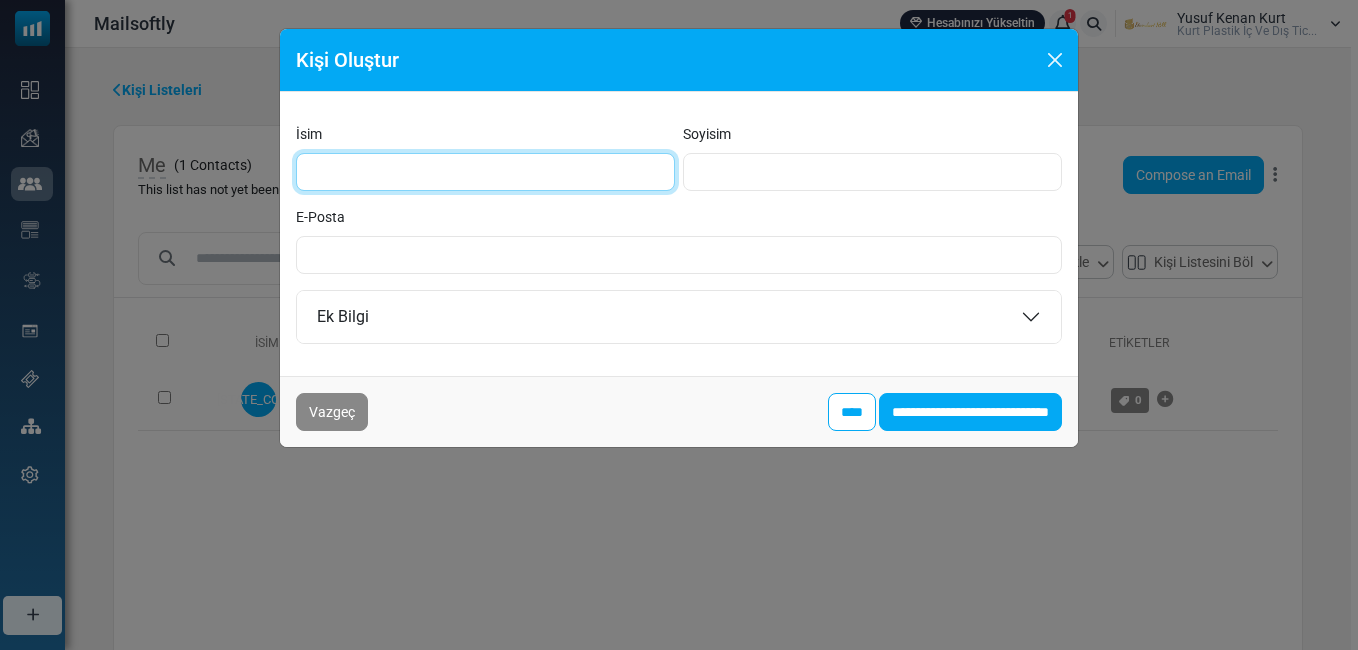 click on "İsim" at bounding box center [485, 172] 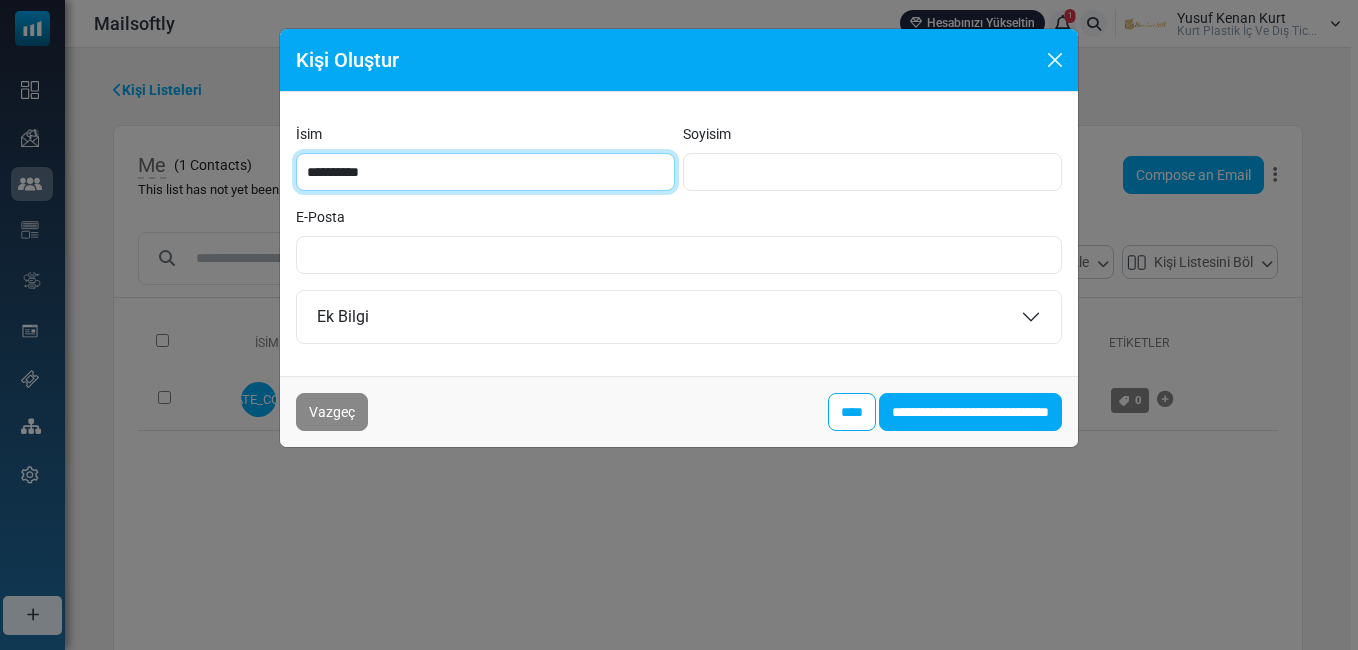 type on "**********" 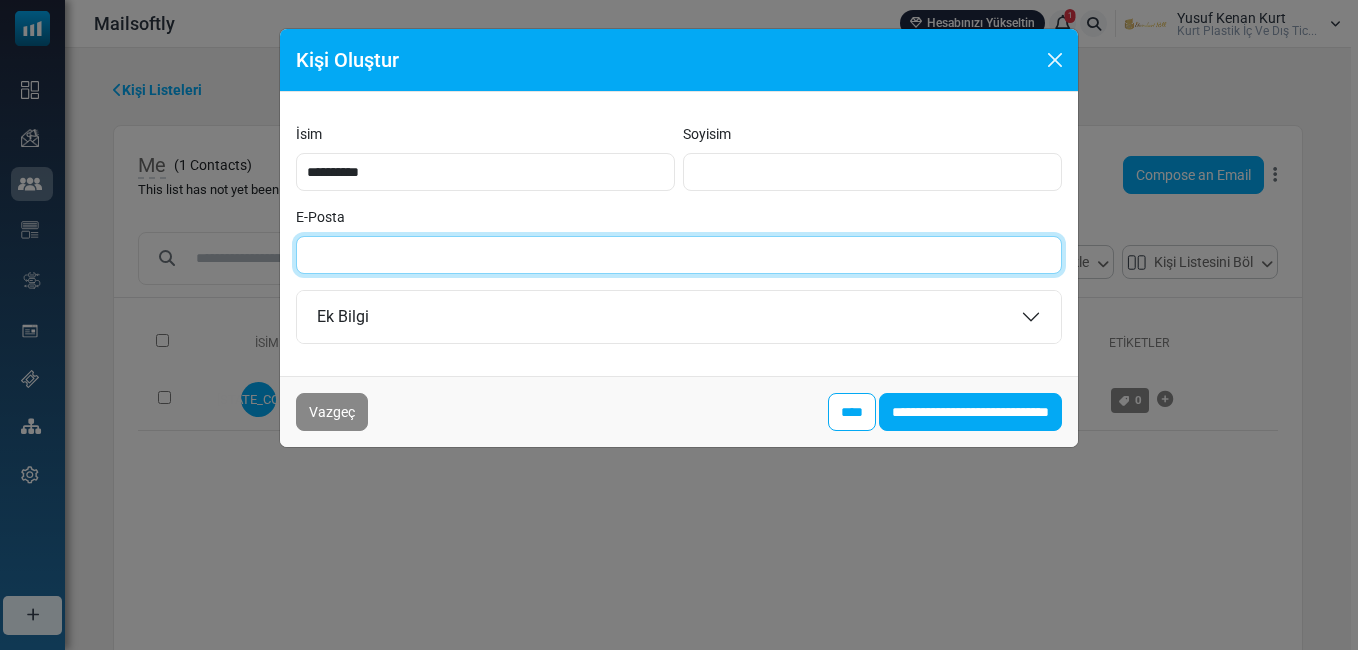 click on "E-Posta" at bounding box center [679, 255] 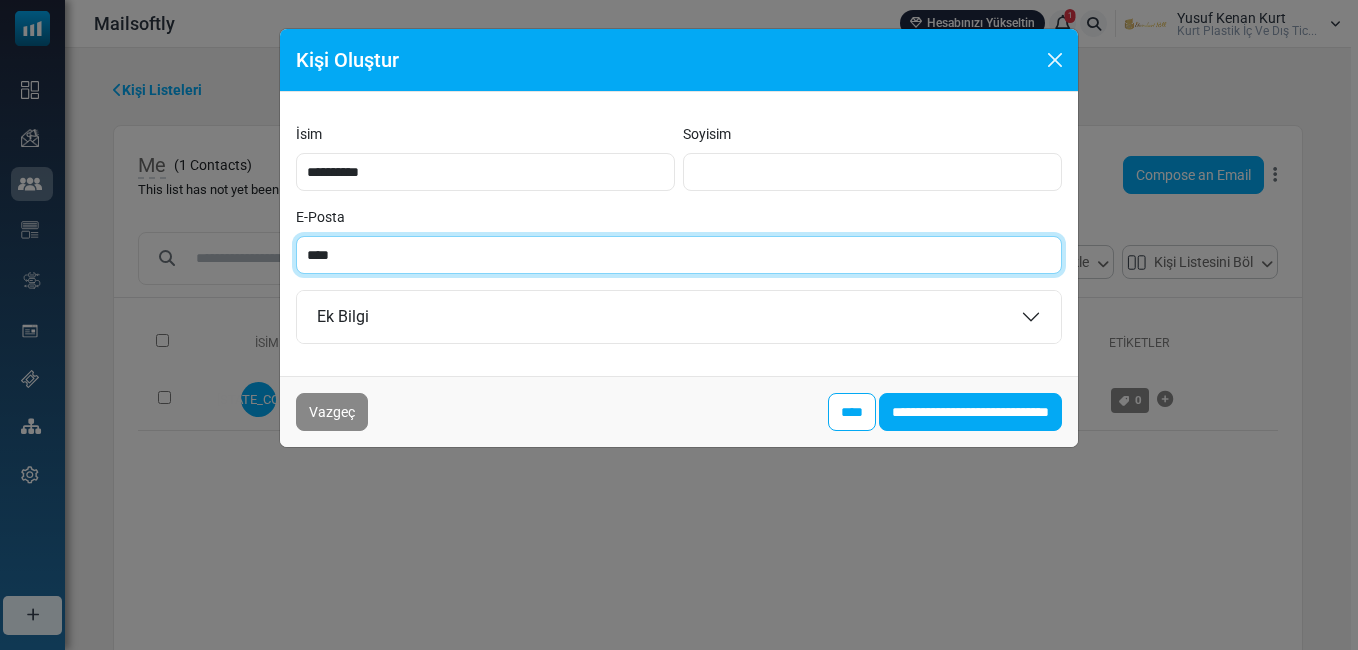 type on "**********" 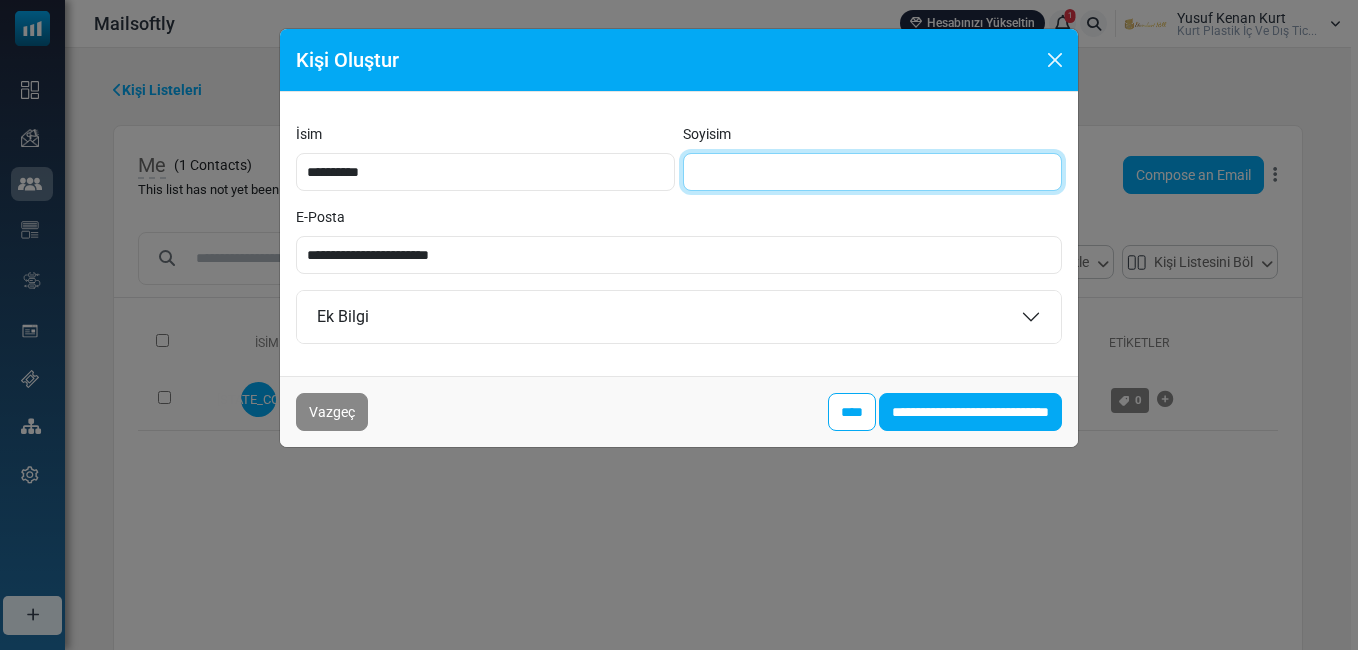 type on "****" 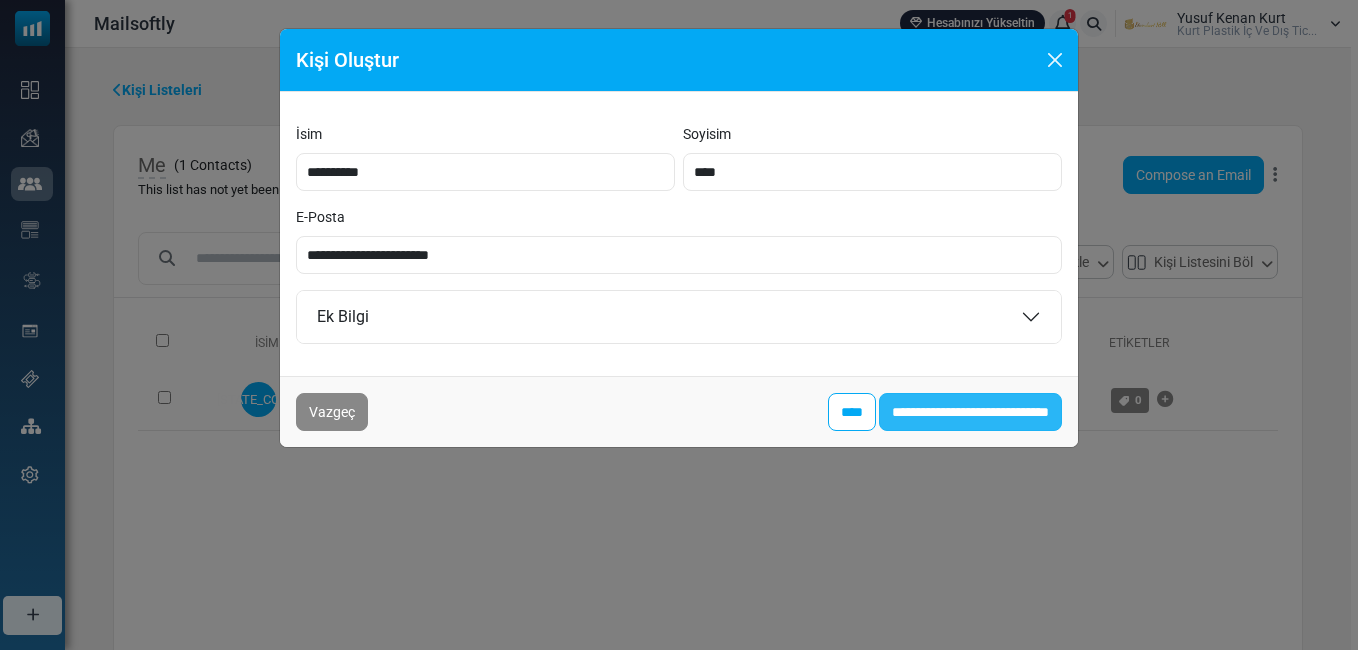 click on "**********" at bounding box center (970, 412) 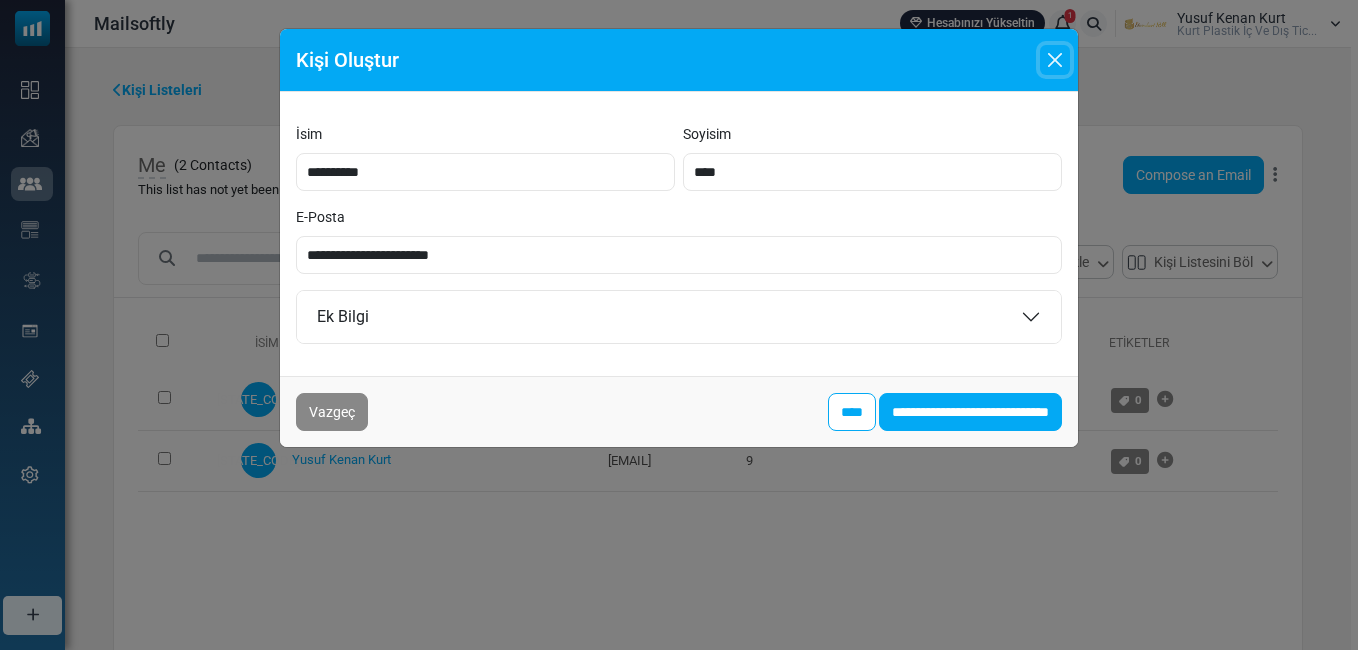 click at bounding box center (1055, 60) 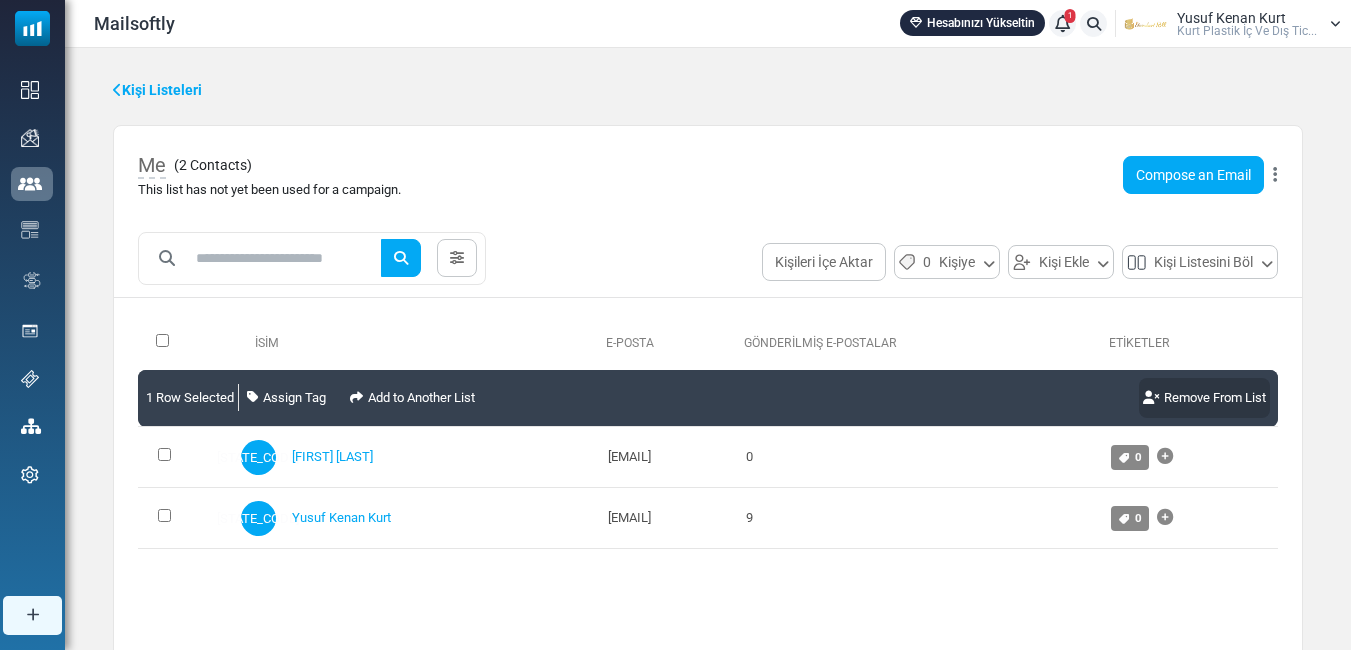 click on "Remove From List" at bounding box center [1204, 398] 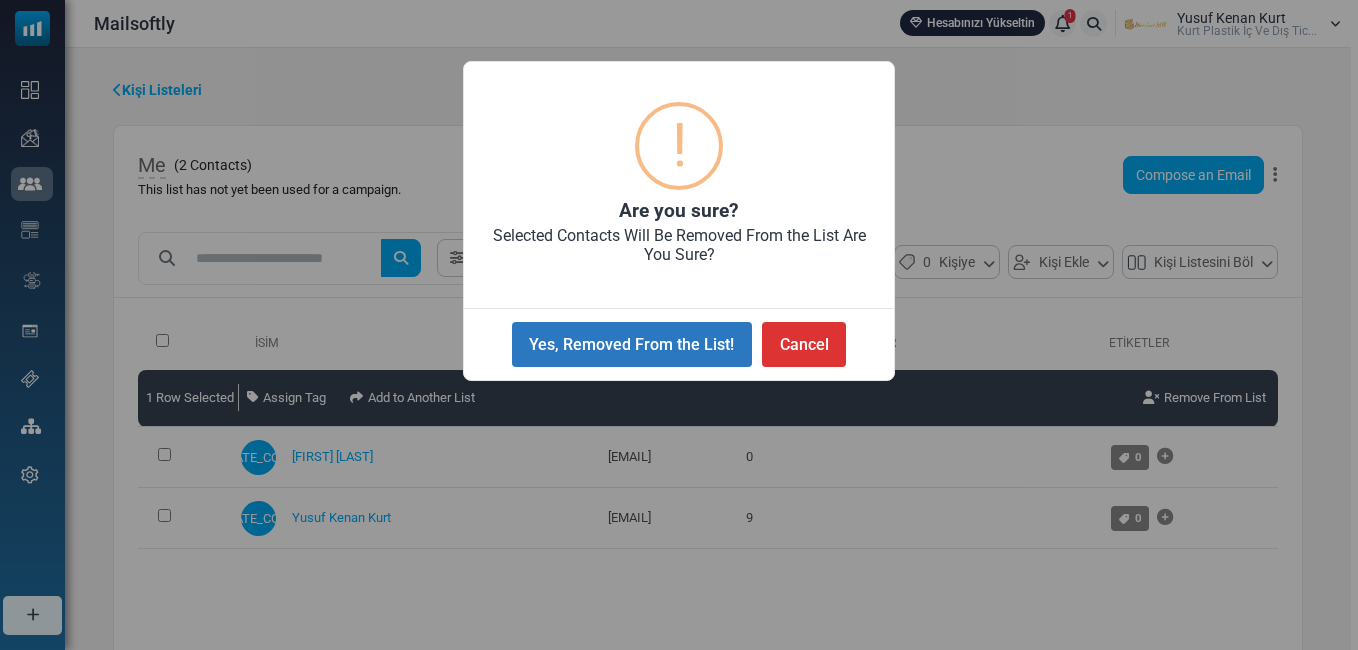 click on "Yes, Removed From the List!" at bounding box center (632, 344) 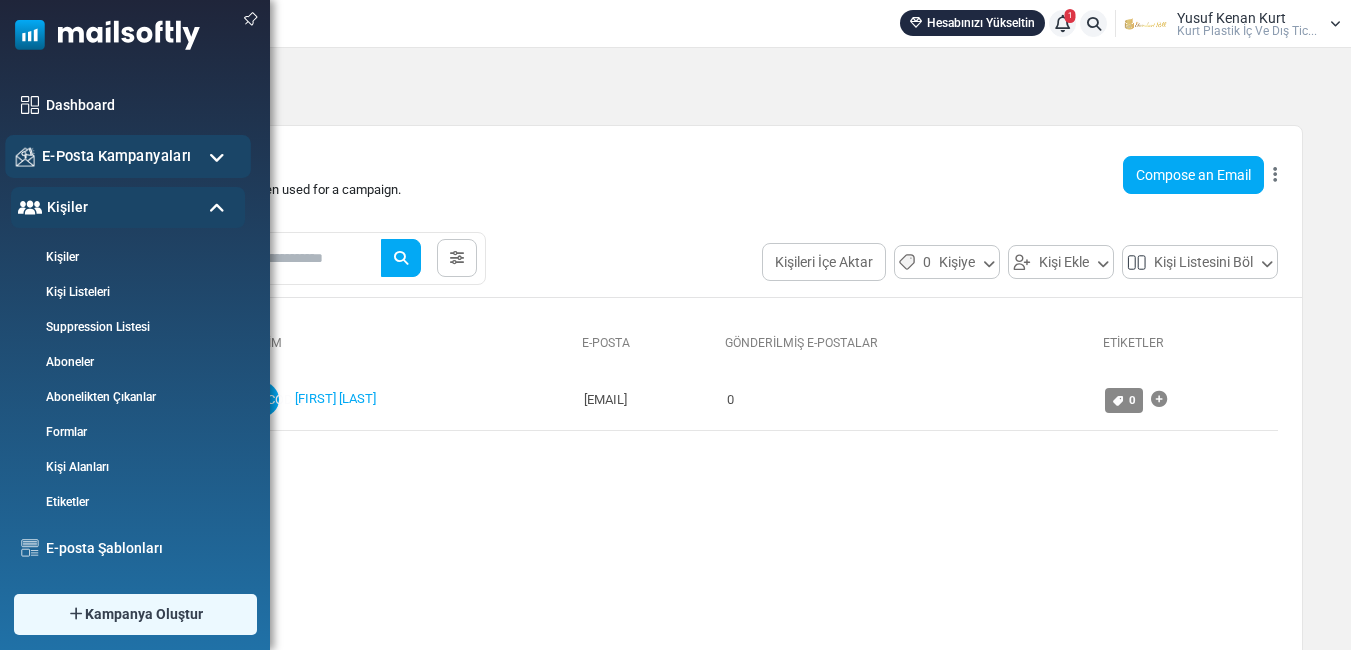 click on "E-Posta Kampanyaları" at bounding box center [116, 156] 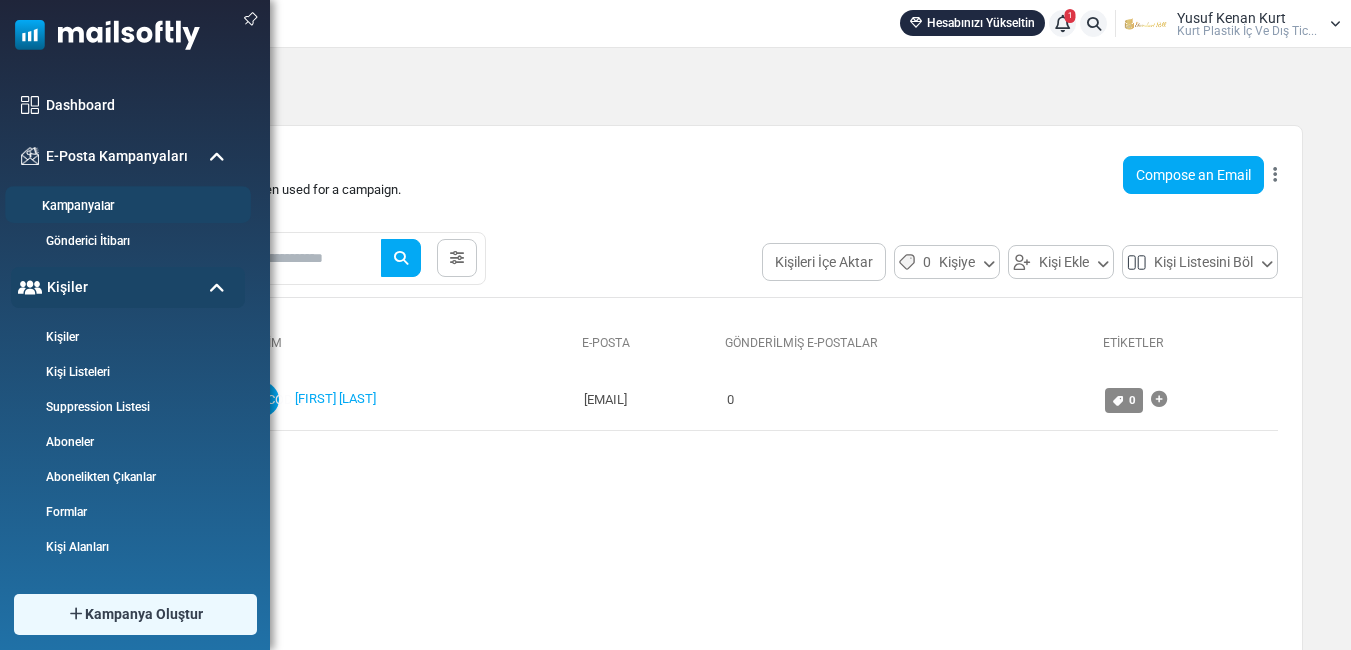 click on "Kampanyalar" at bounding box center (125, 206) 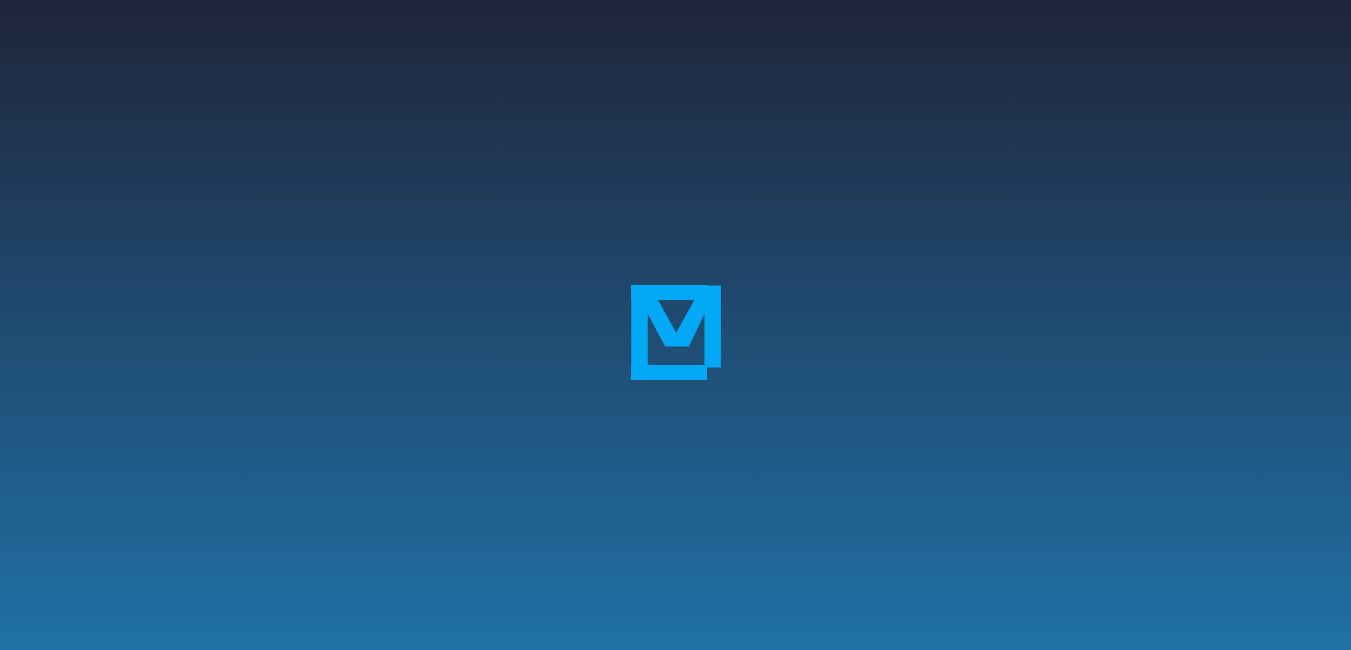 scroll, scrollTop: 0, scrollLeft: 0, axis: both 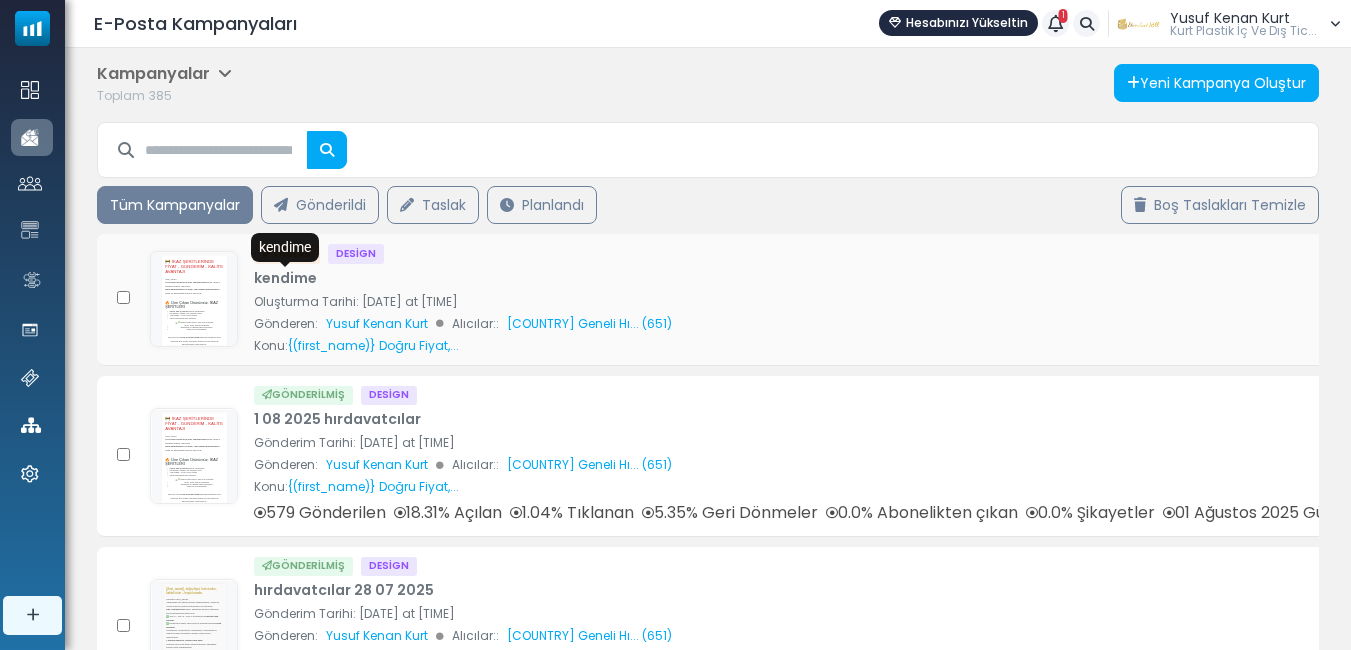 click on "kendime" at bounding box center (285, 278) 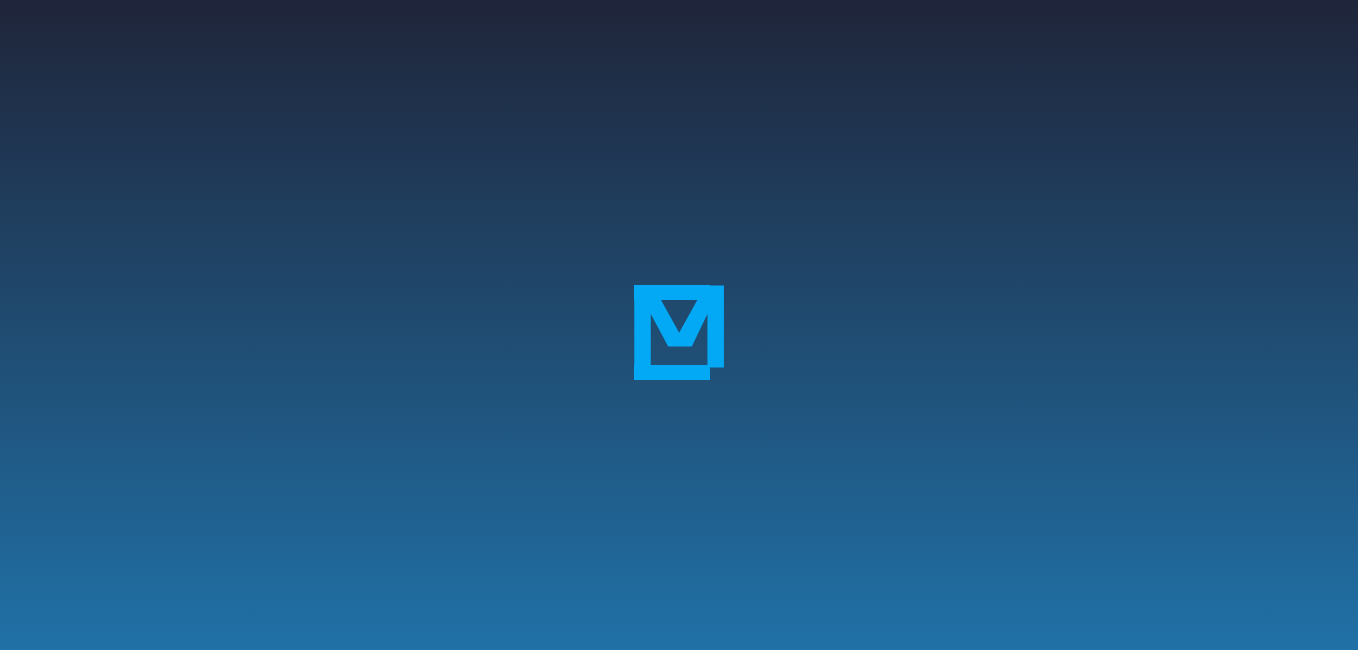 select on "****" 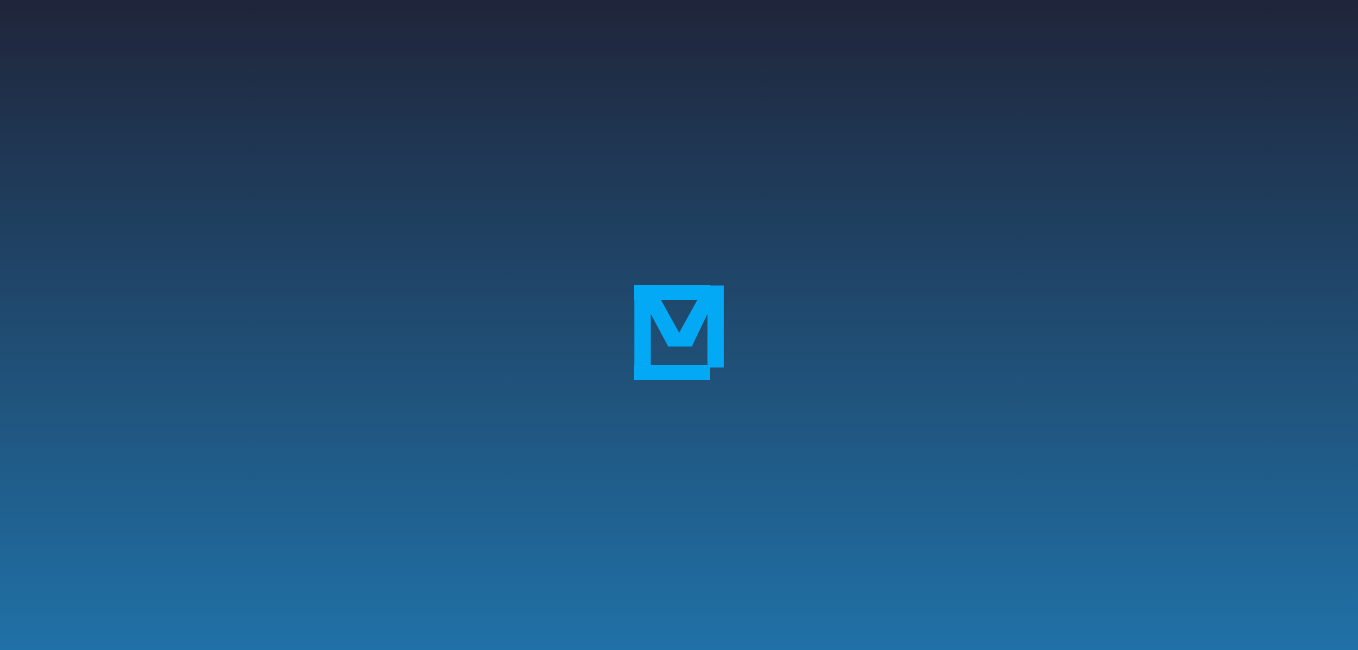 scroll, scrollTop: 0, scrollLeft: 0, axis: both 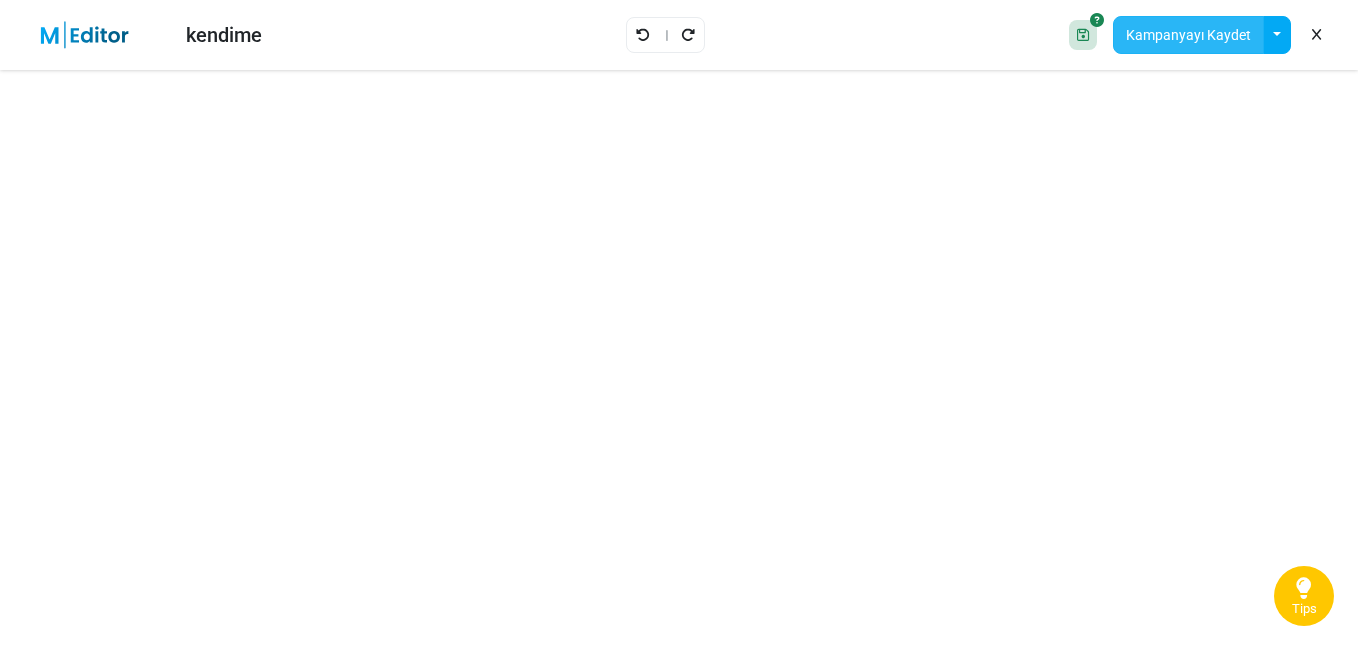 click on "Kampanyayı Kaydet" at bounding box center (1188, 35) 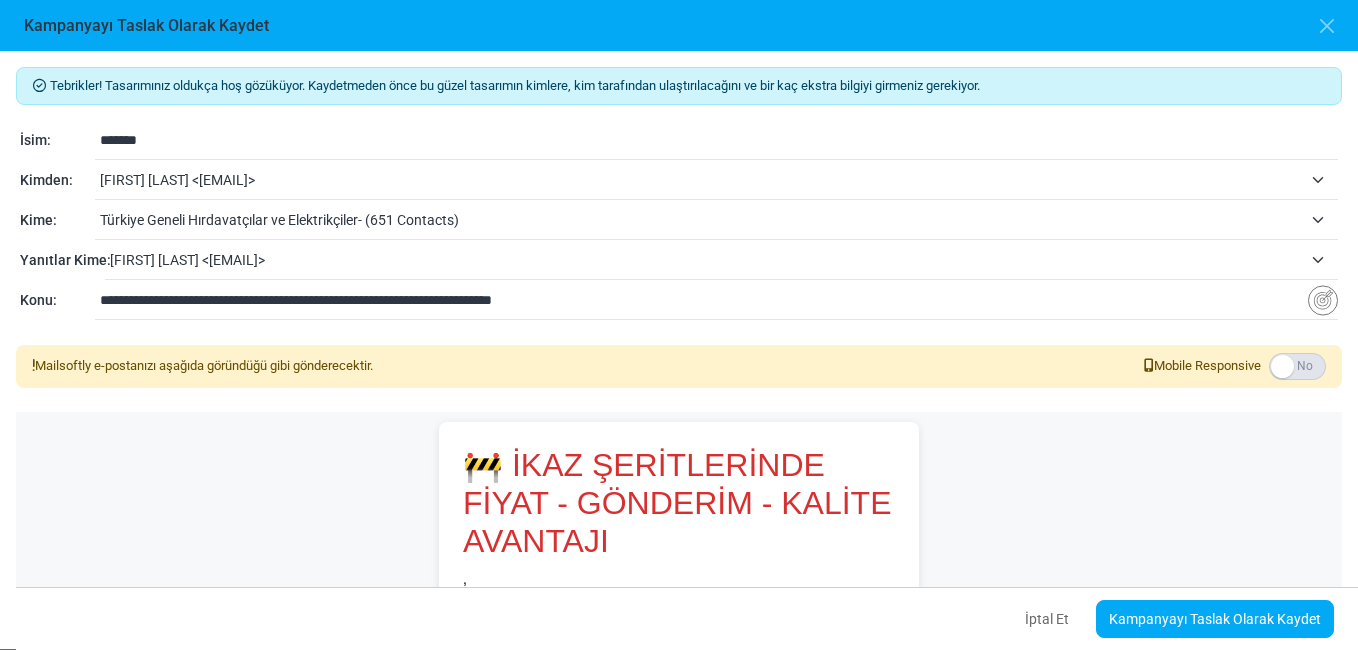 click on "Türkiye Geneli Hırdavatçılar ve Elektrikçiler- (651 Contacts)" at bounding box center (701, 220) 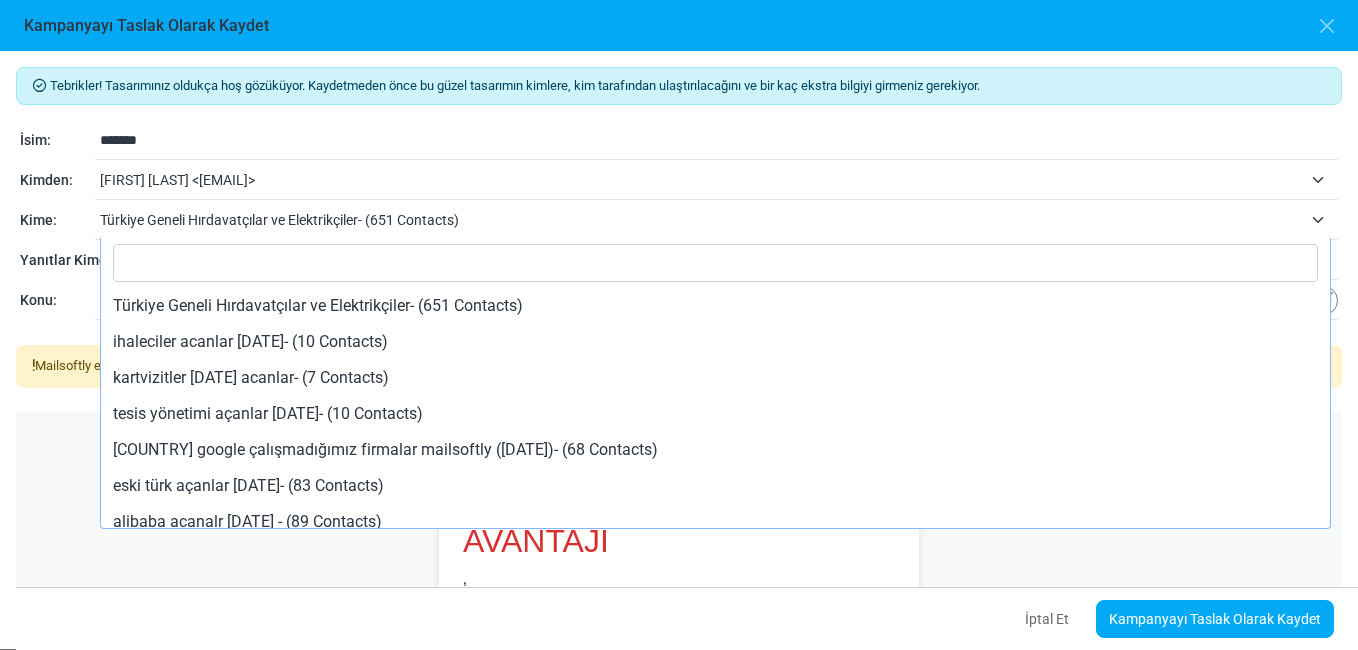 scroll, scrollTop: 1344, scrollLeft: 0, axis: vertical 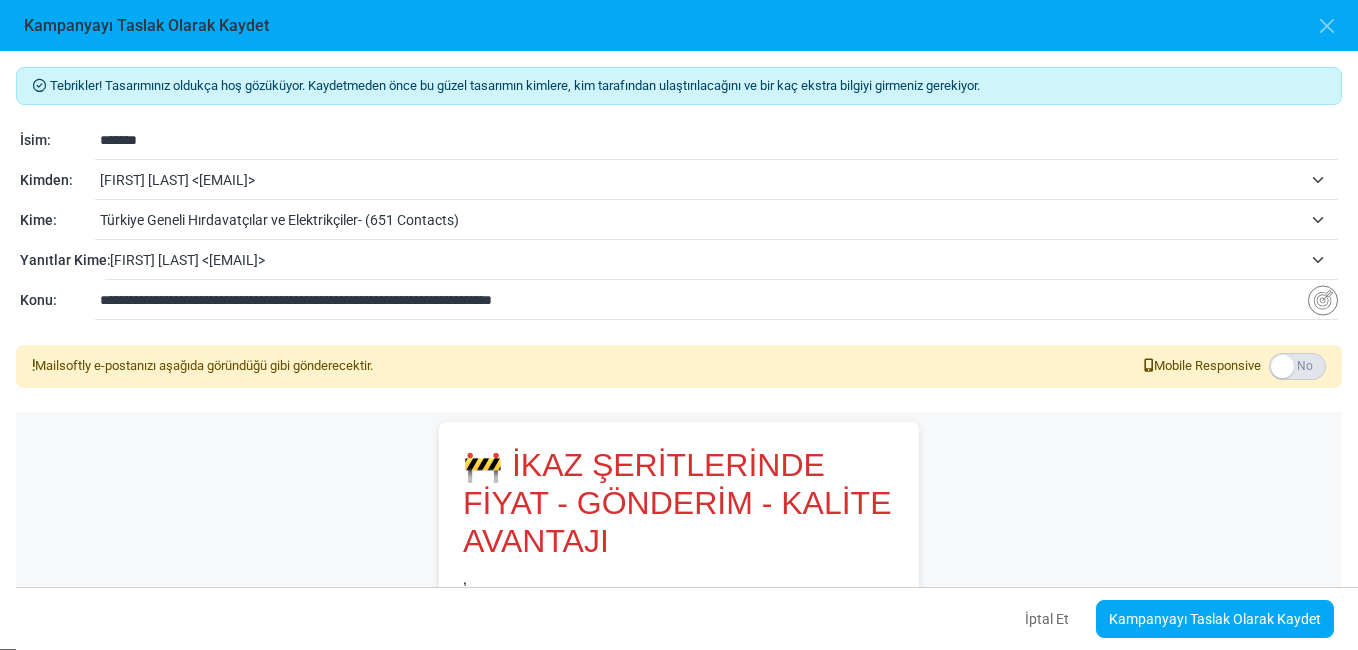 click on "Türkiye Geneli Hırdavatçılar ve Elektrikçiler- (651 Contacts)" at bounding box center (701, 220) 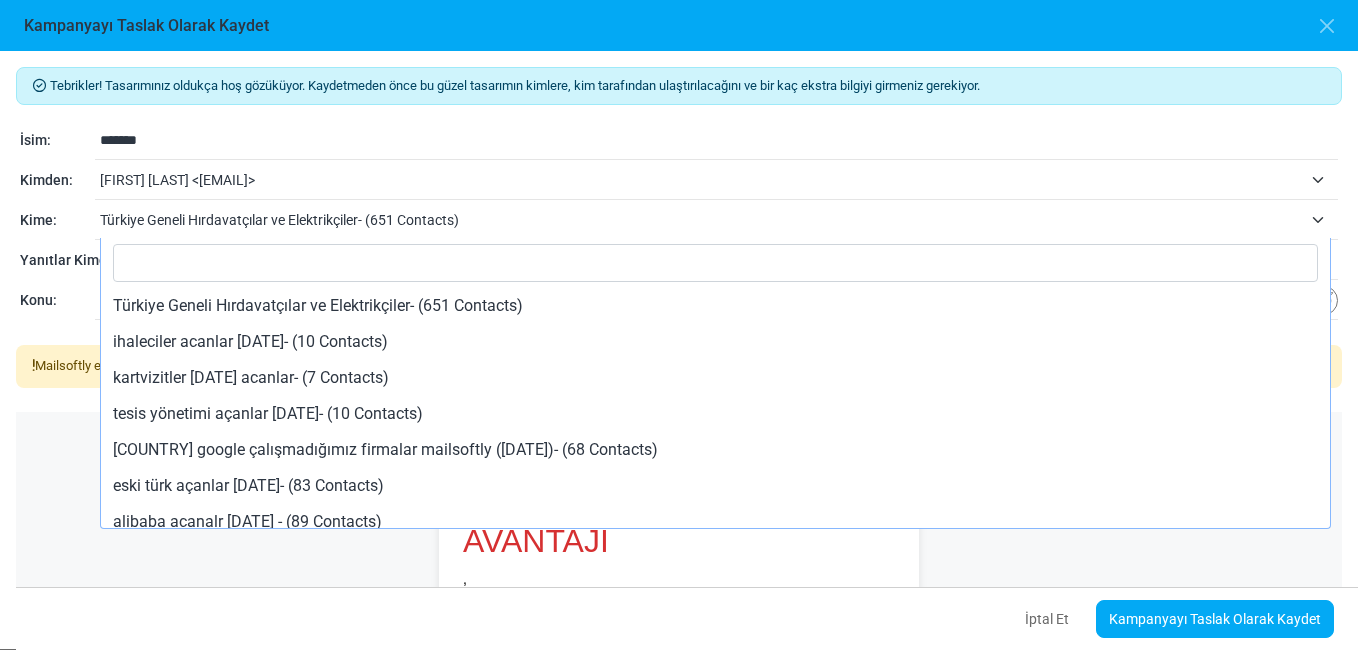 scroll, scrollTop: 1344, scrollLeft: 0, axis: vertical 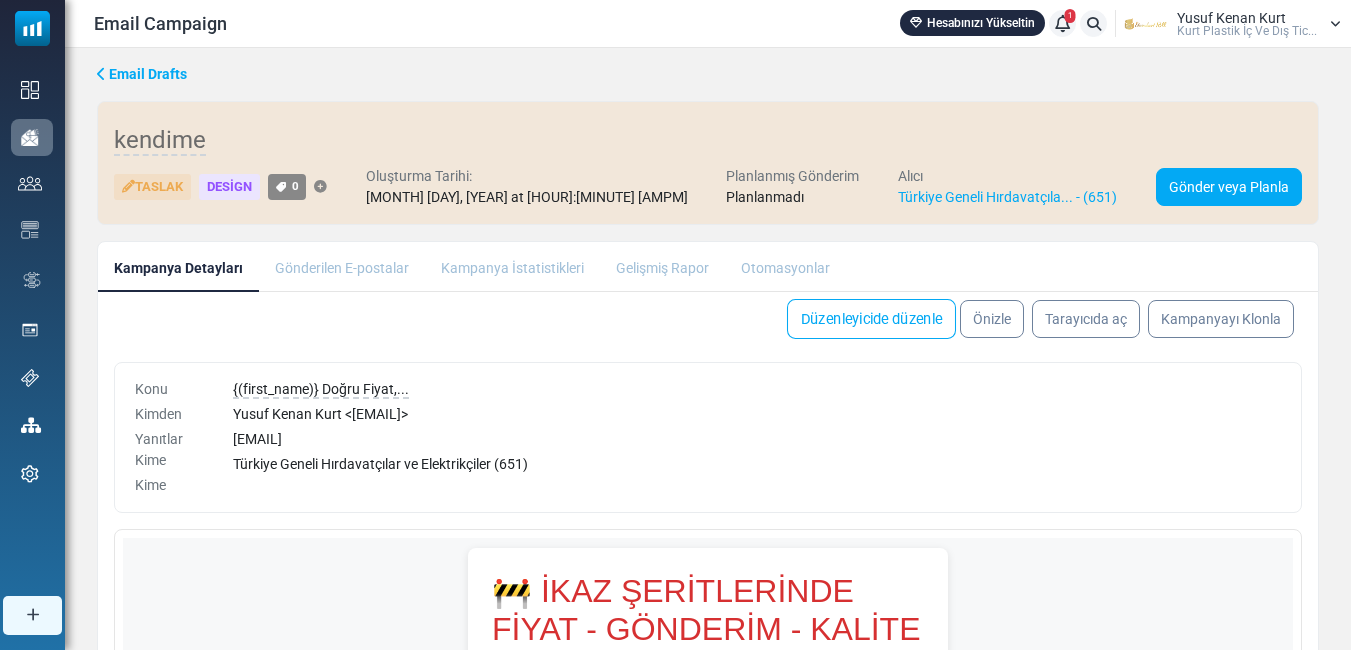 click on "Düzenleyicide düzenle" at bounding box center (871, 319) 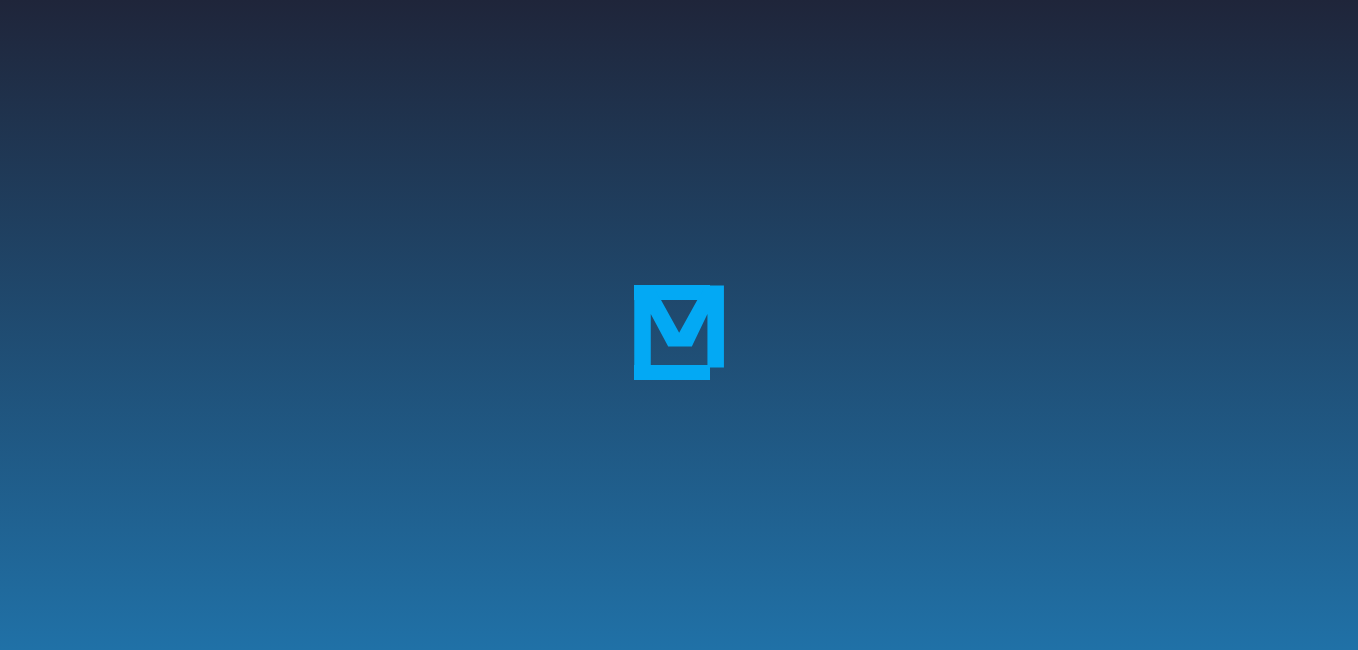 scroll, scrollTop: 0, scrollLeft: 0, axis: both 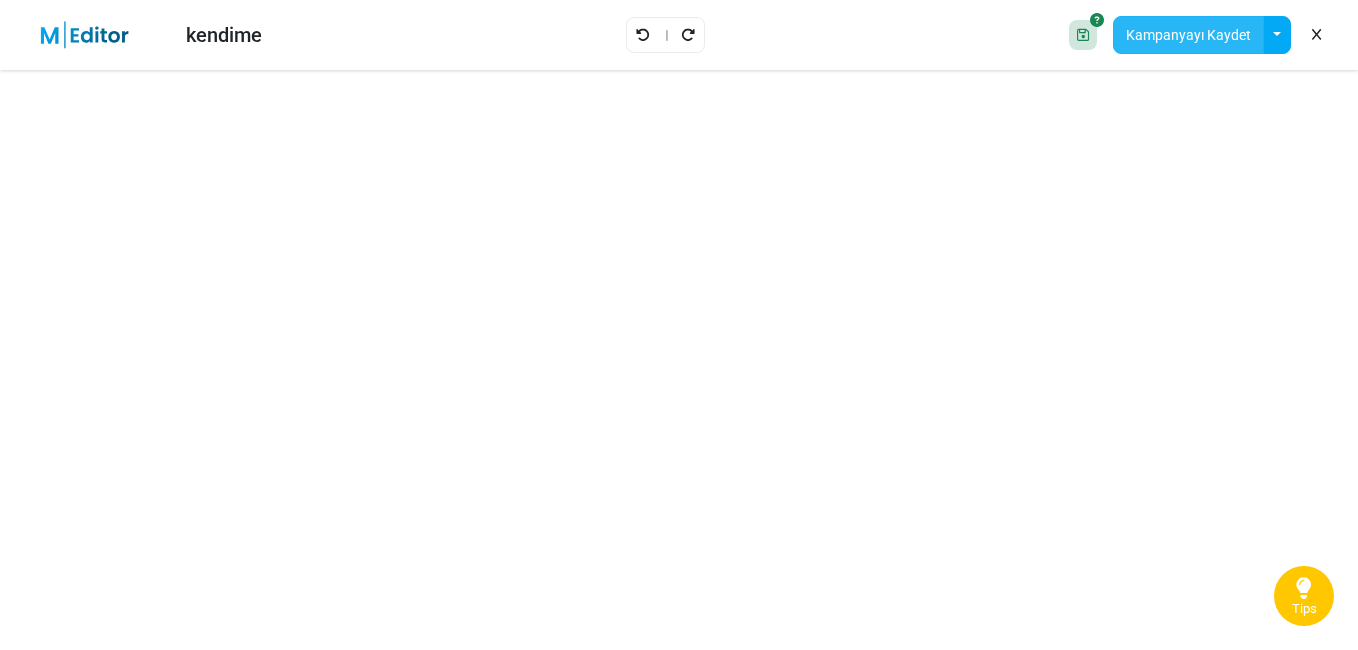 click on "Kampanyayı Kaydet" at bounding box center (1188, 35) 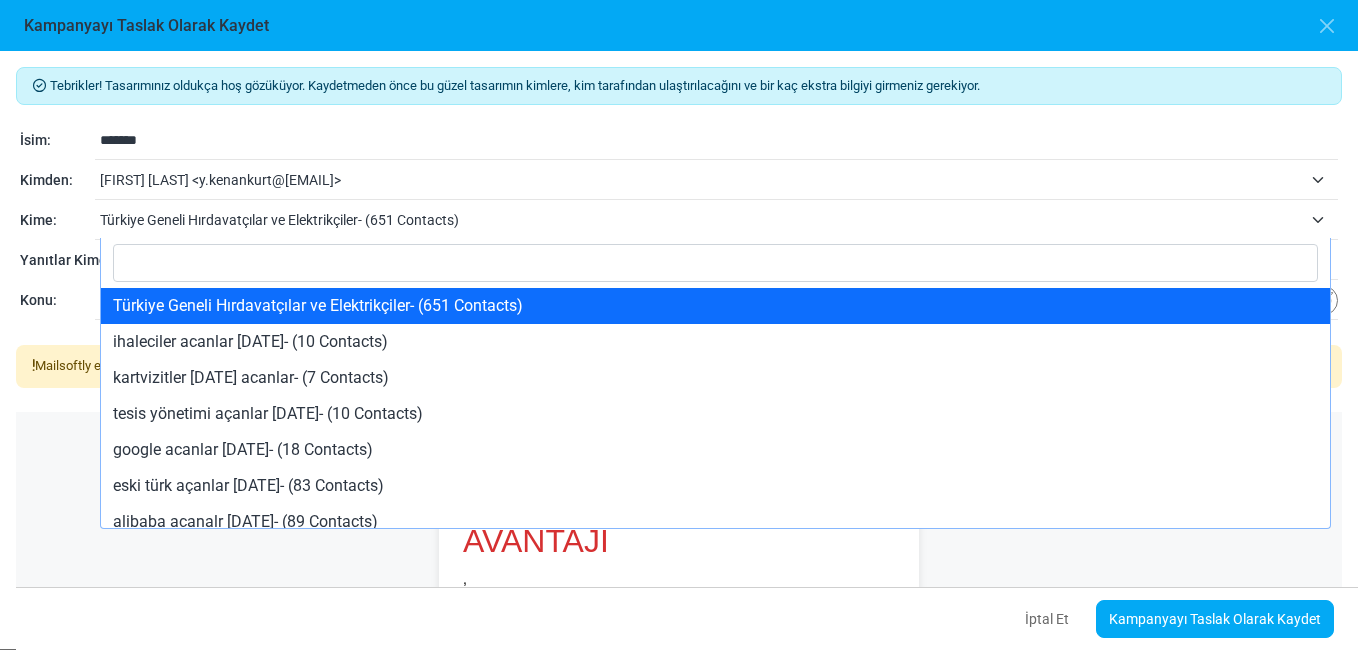 click on "Türkiye Geneli Hırdavatçılar ve Elektrikçiler- (651 Contacts)" at bounding box center (701, 220) 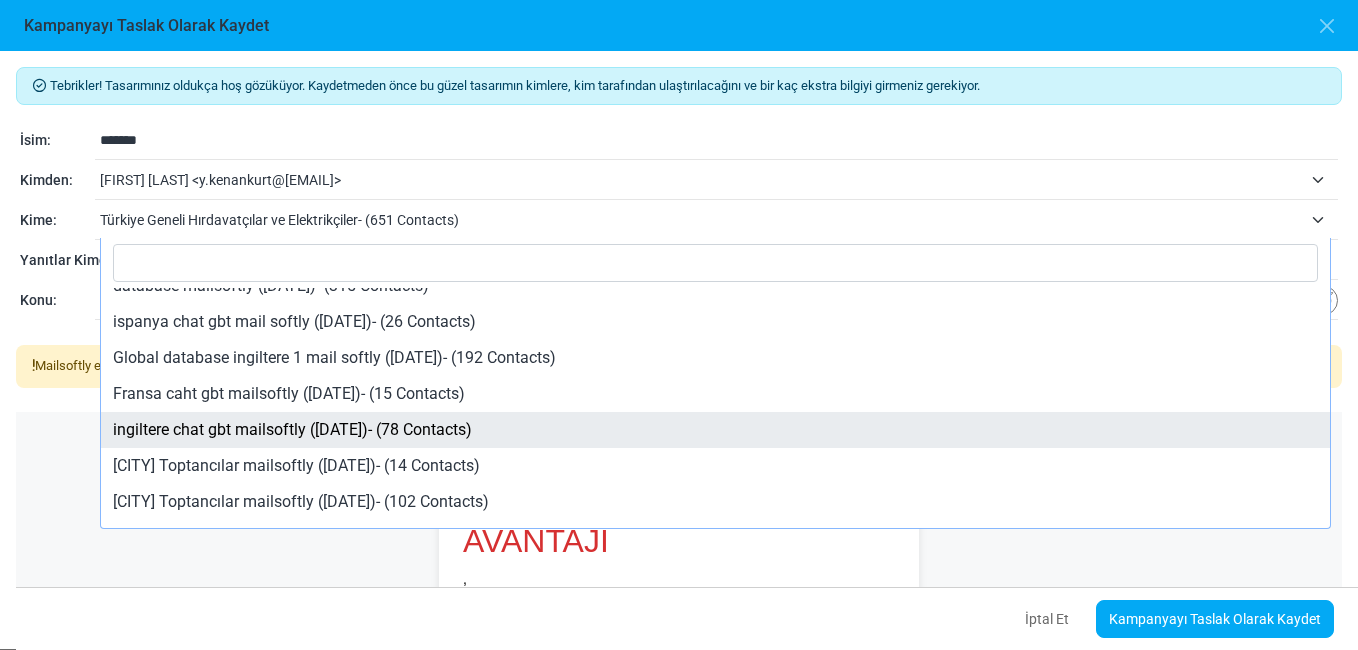 scroll, scrollTop: 1344, scrollLeft: 0, axis: vertical 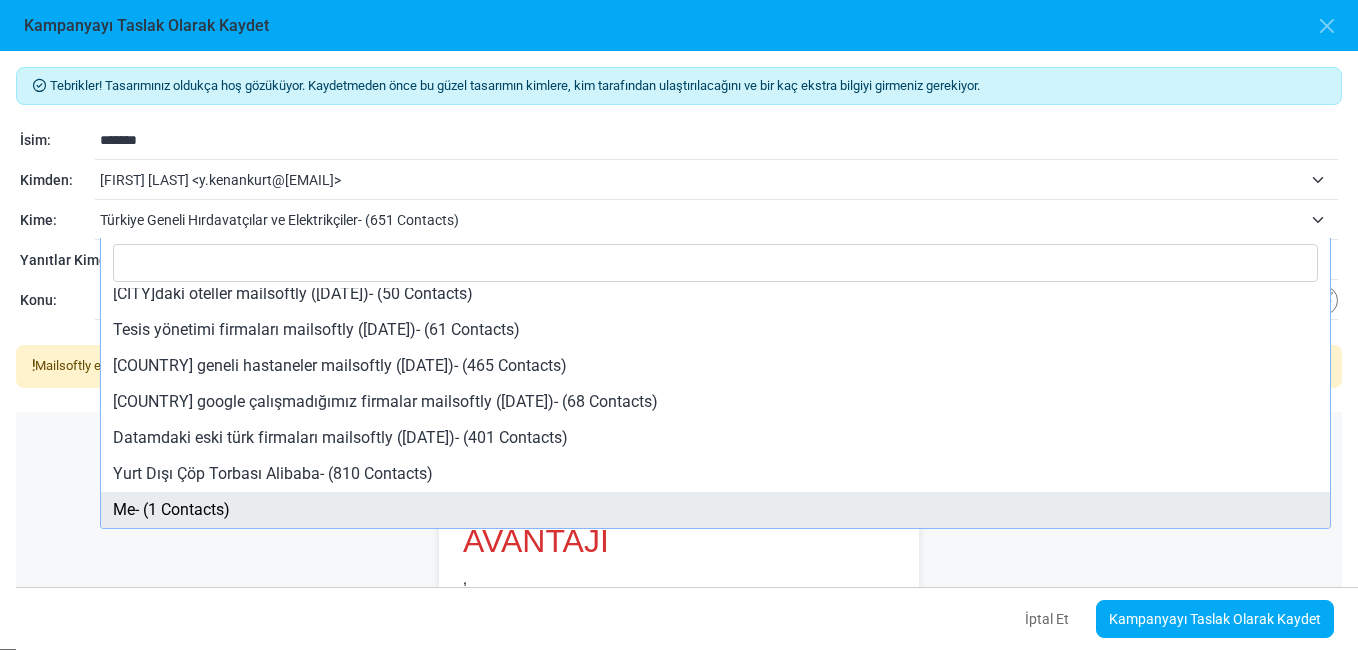 select on "****" 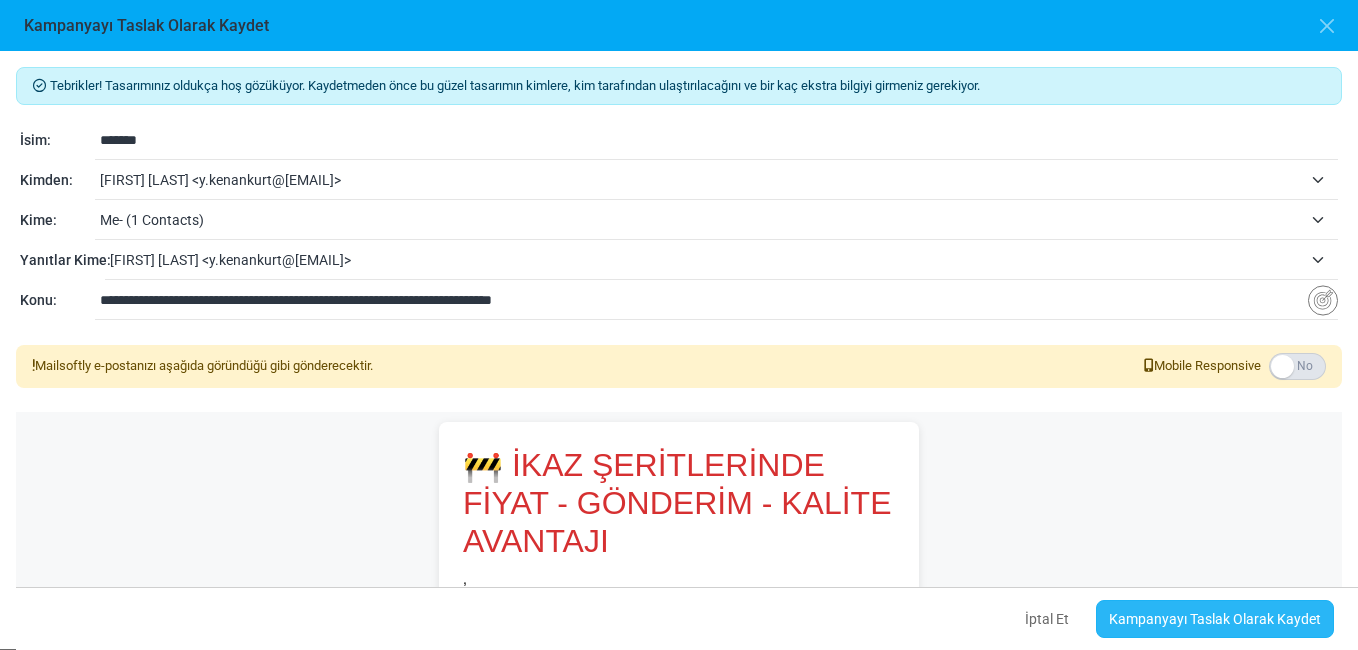 click on "Kampanyayı Taslak Olarak Kaydet" at bounding box center [1215, 619] 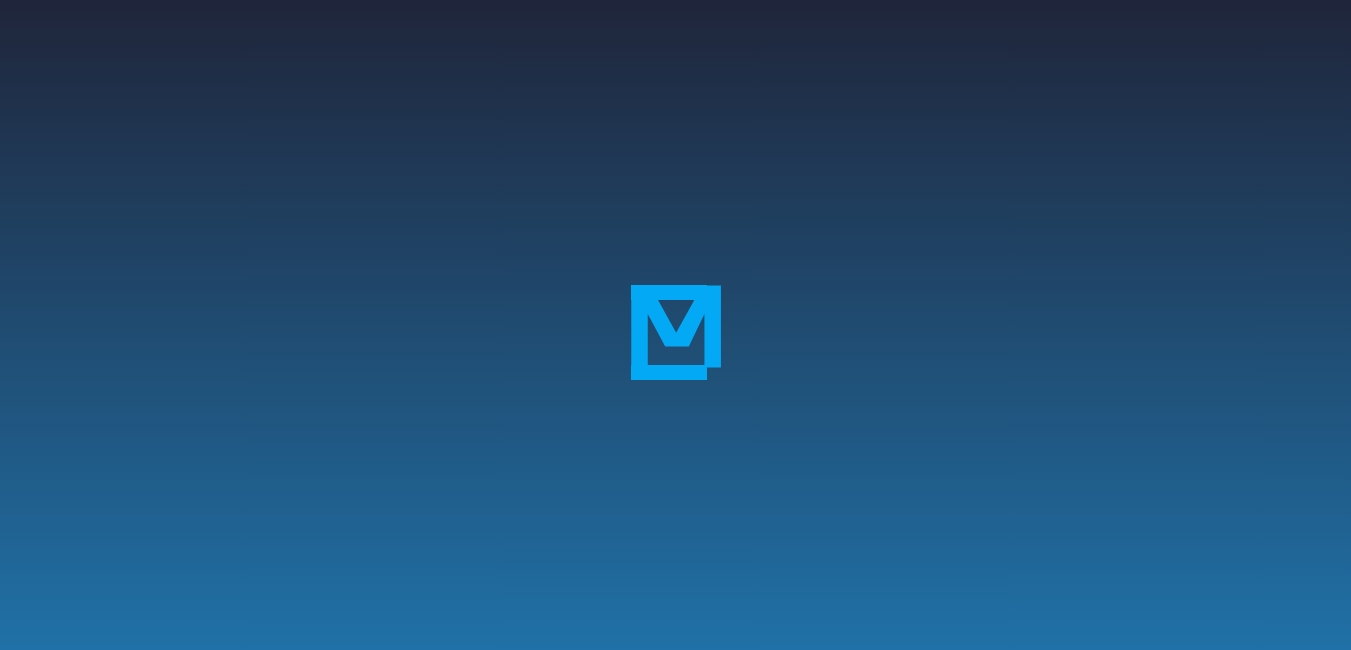 scroll, scrollTop: 0, scrollLeft: 0, axis: both 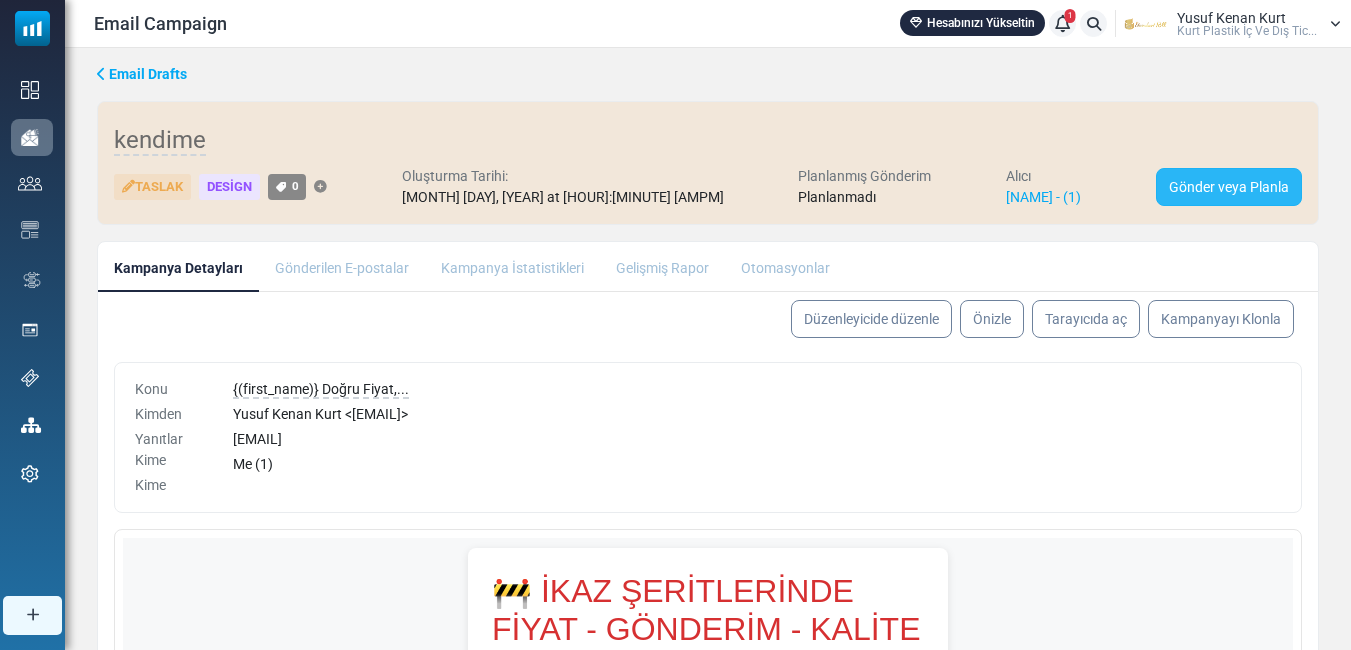 click on "Gönder veya Planla" at bounding box center [1229, 187] 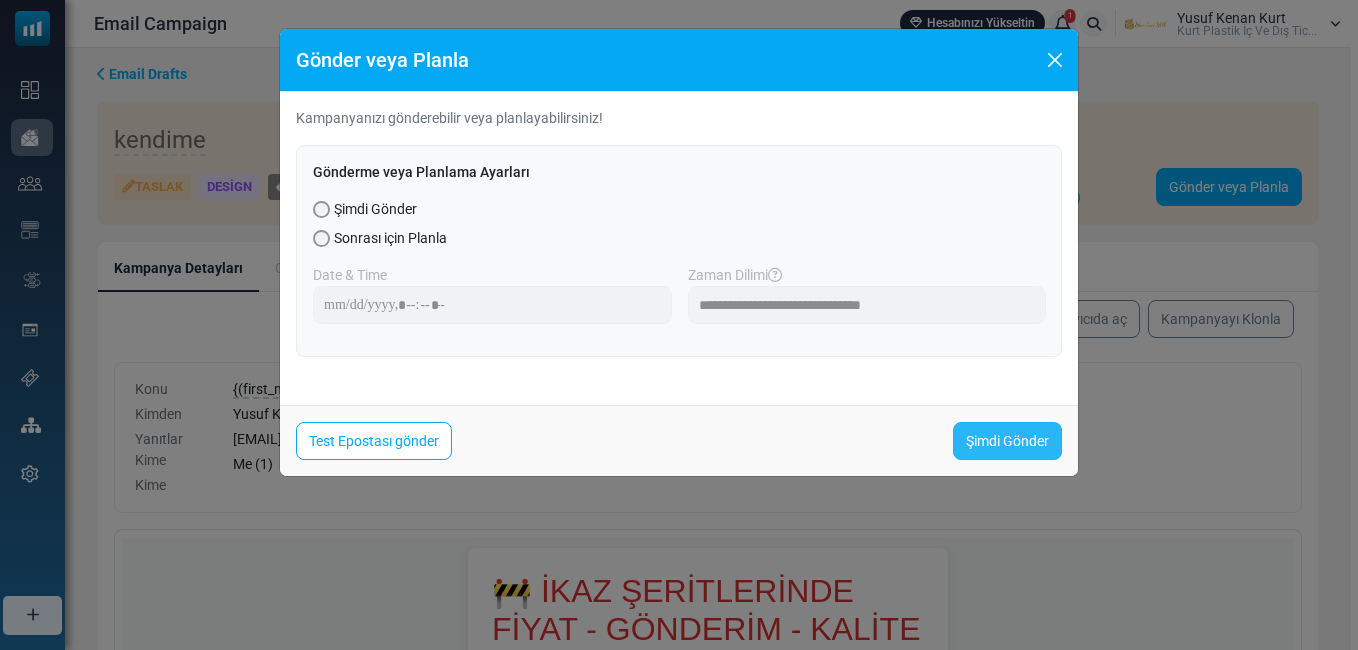 click on "Şimdi Gönder" at bounding box center (1007, 441) 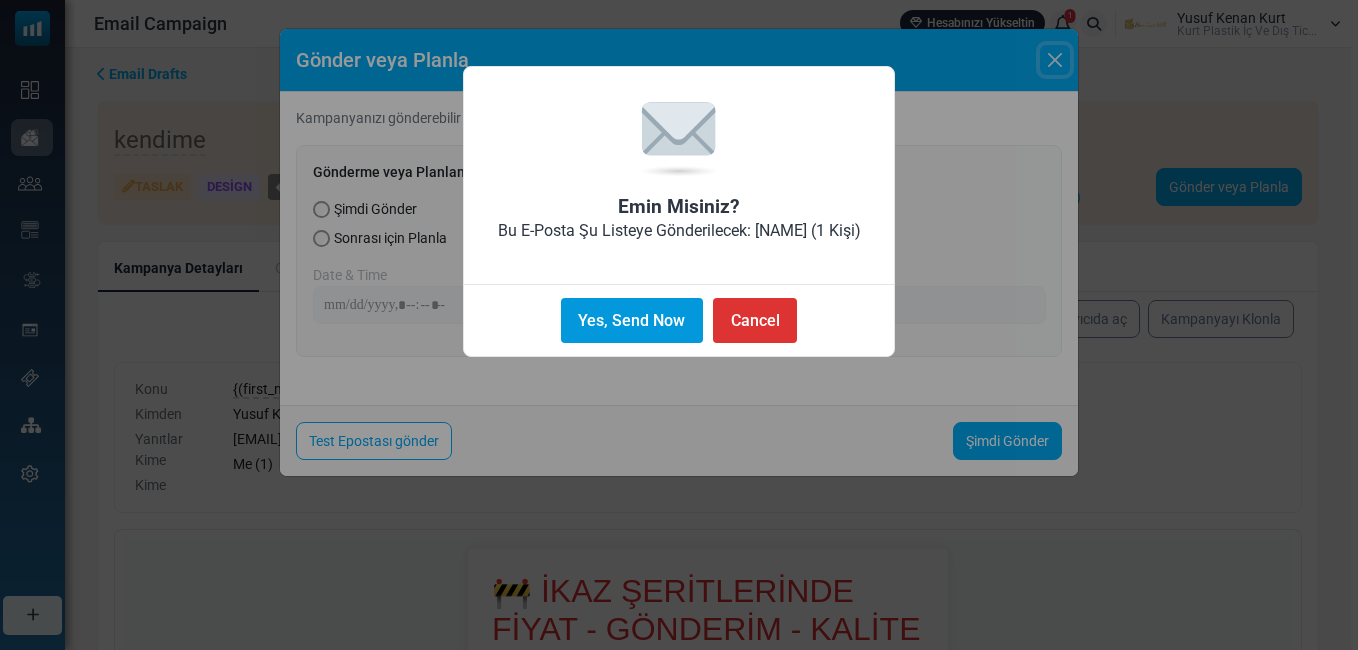 click on "Yes, Send Now" at bounding box center (632, 320) 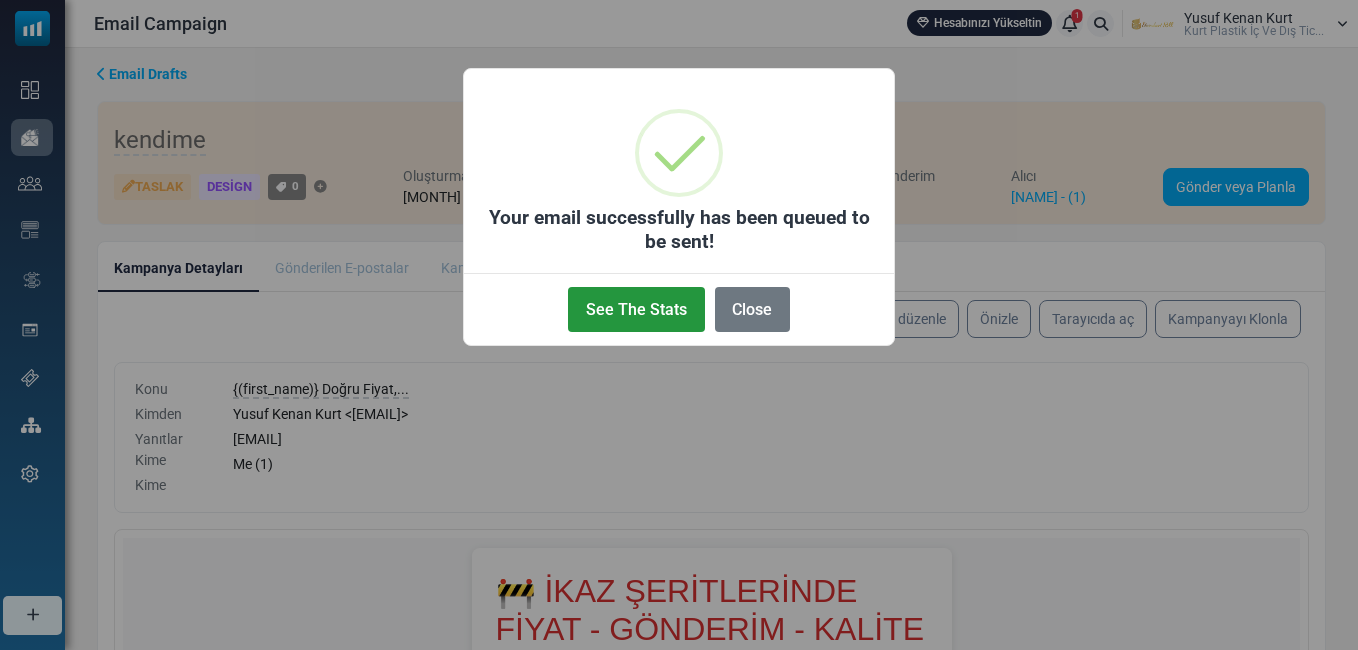 click on "See The Stats" at bounding box center [636, 309] 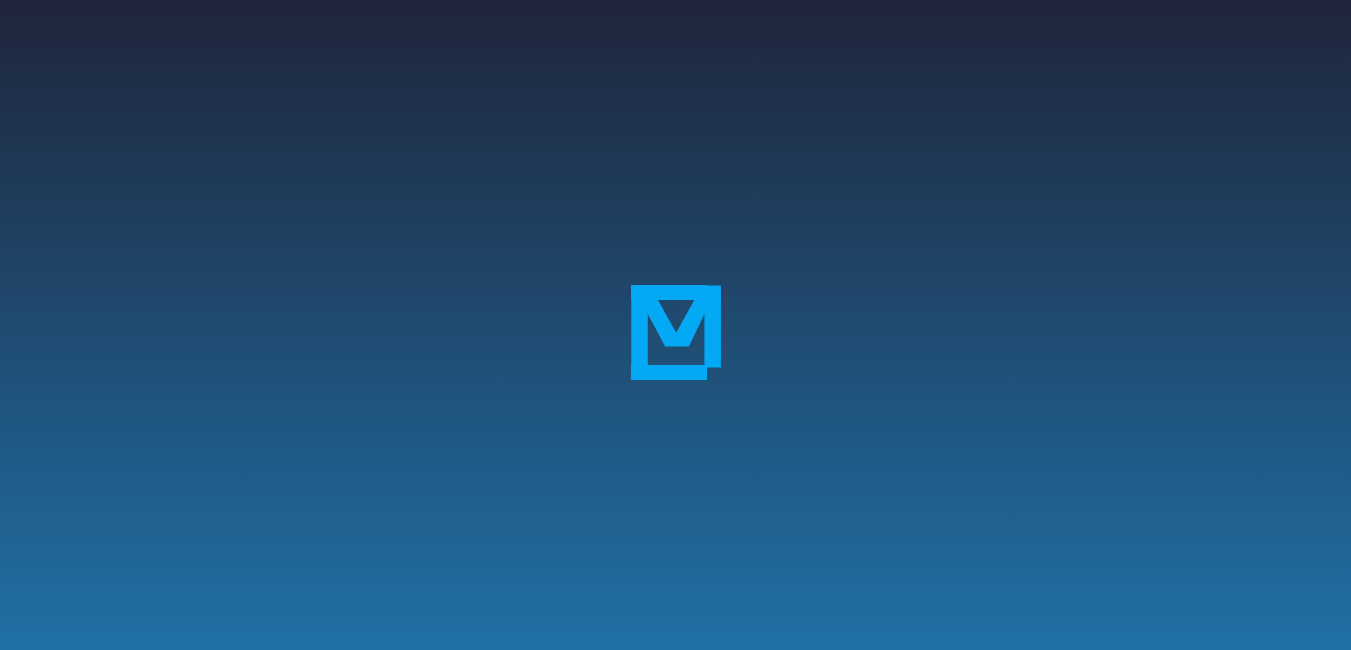 scroll, scrollTop: 0, scrollLeft: 0, axis: both 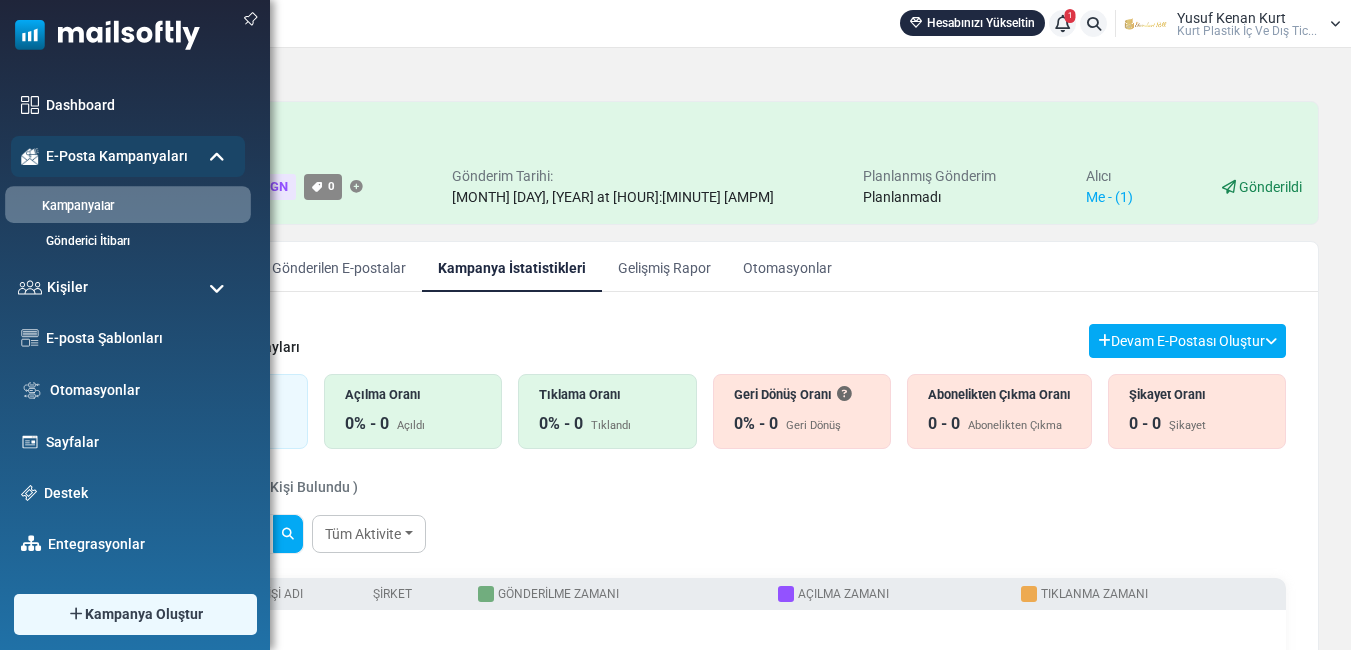 click on "Kampanyalar" at bounding box center (125, 206) 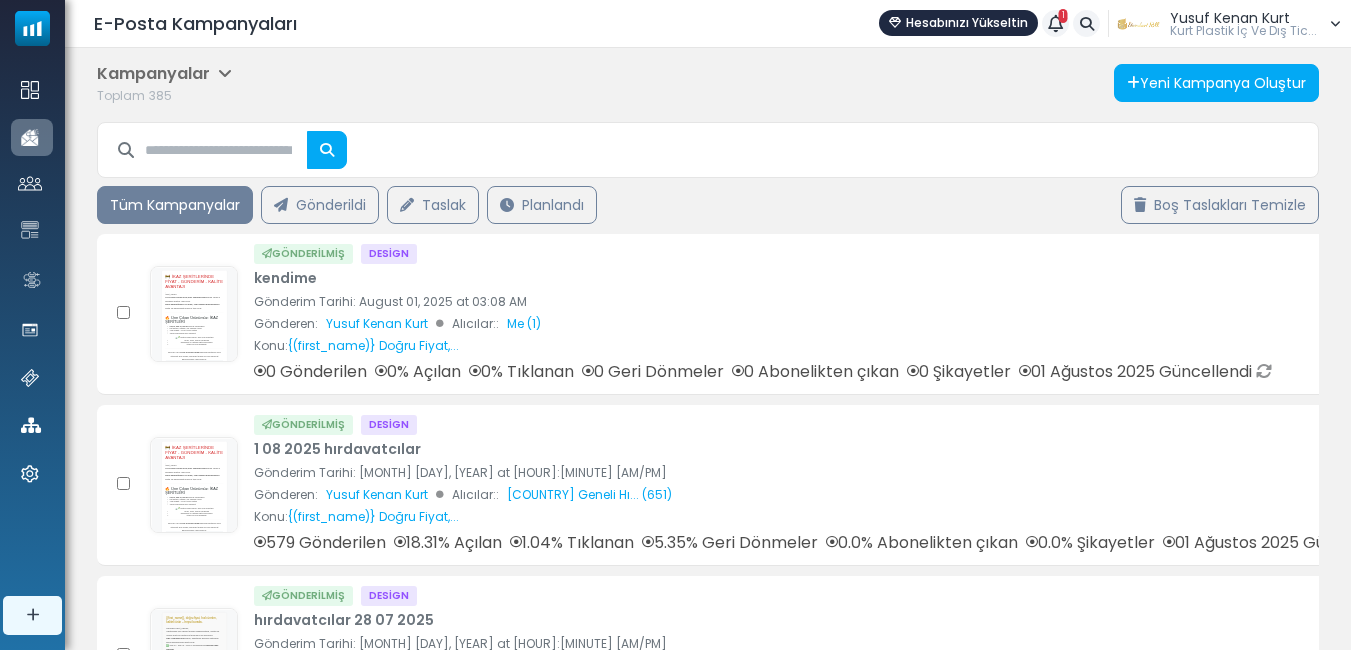 scroll, scrollTop: 0, scrollLeft: 0, axis: both 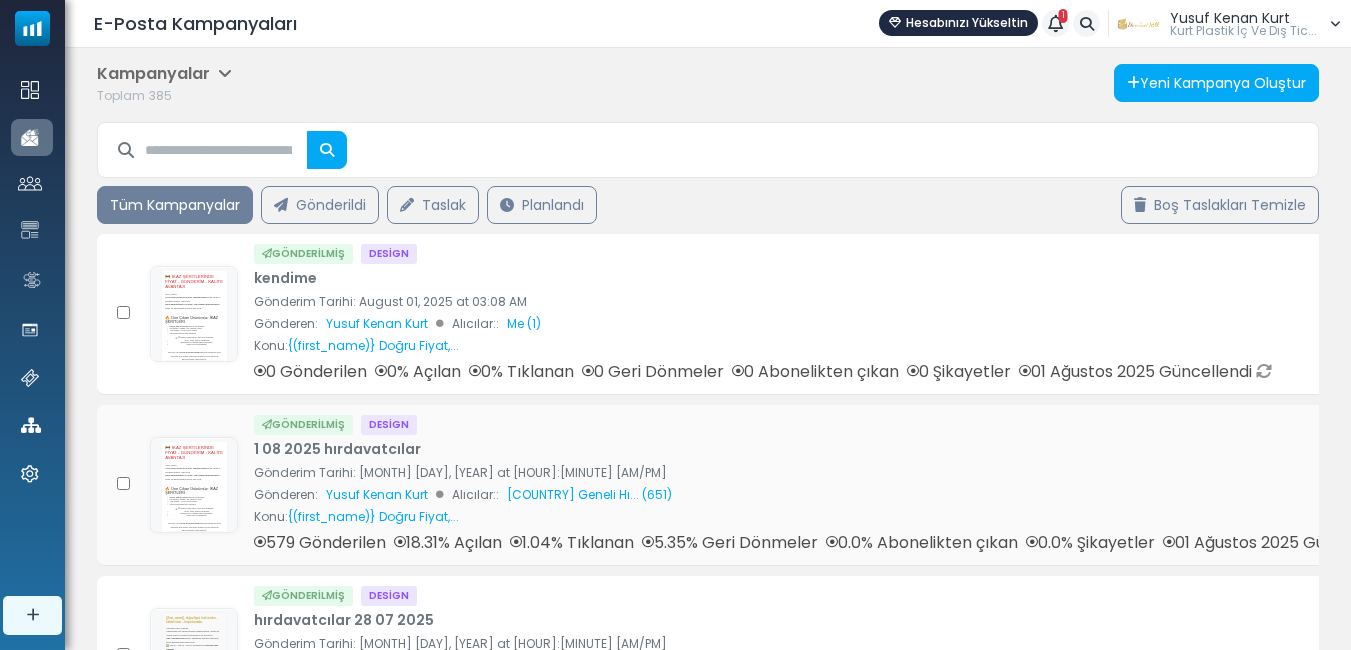 click on "1 08 2025 hırdavatcılar" at bounding box center (337, 449) 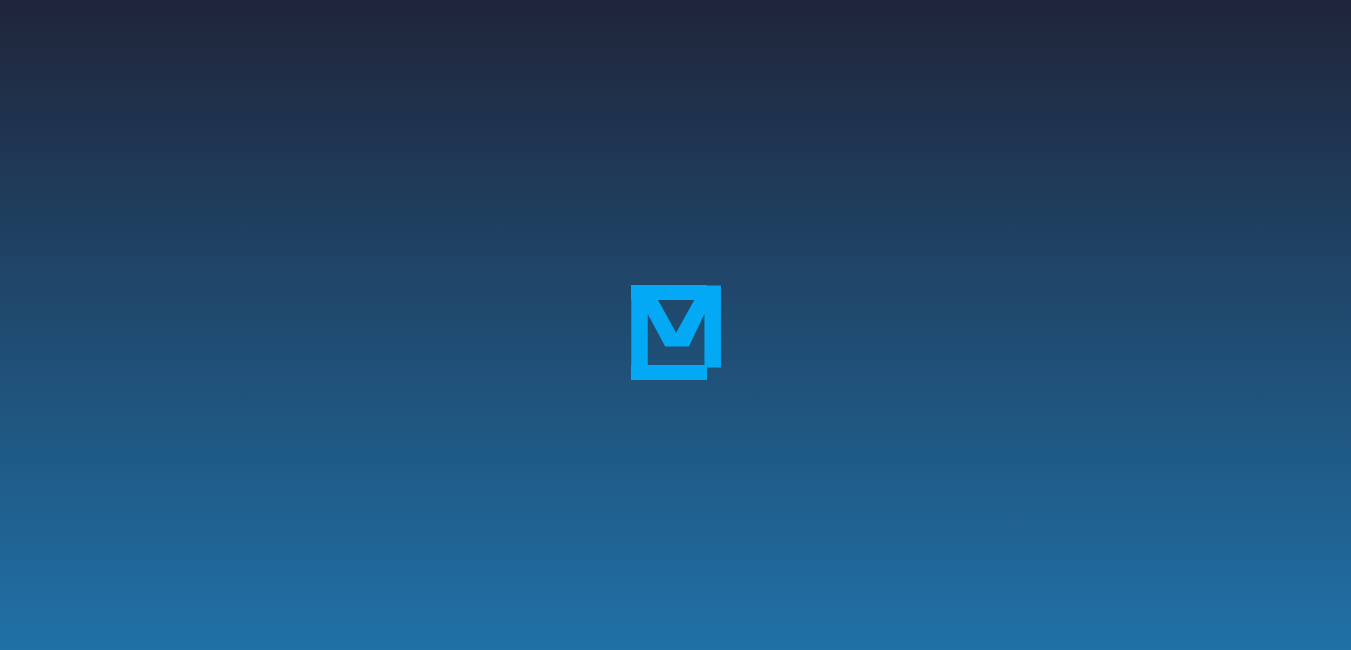 scroll, scrollTop: 0, scrollLeft: 0, axis: both 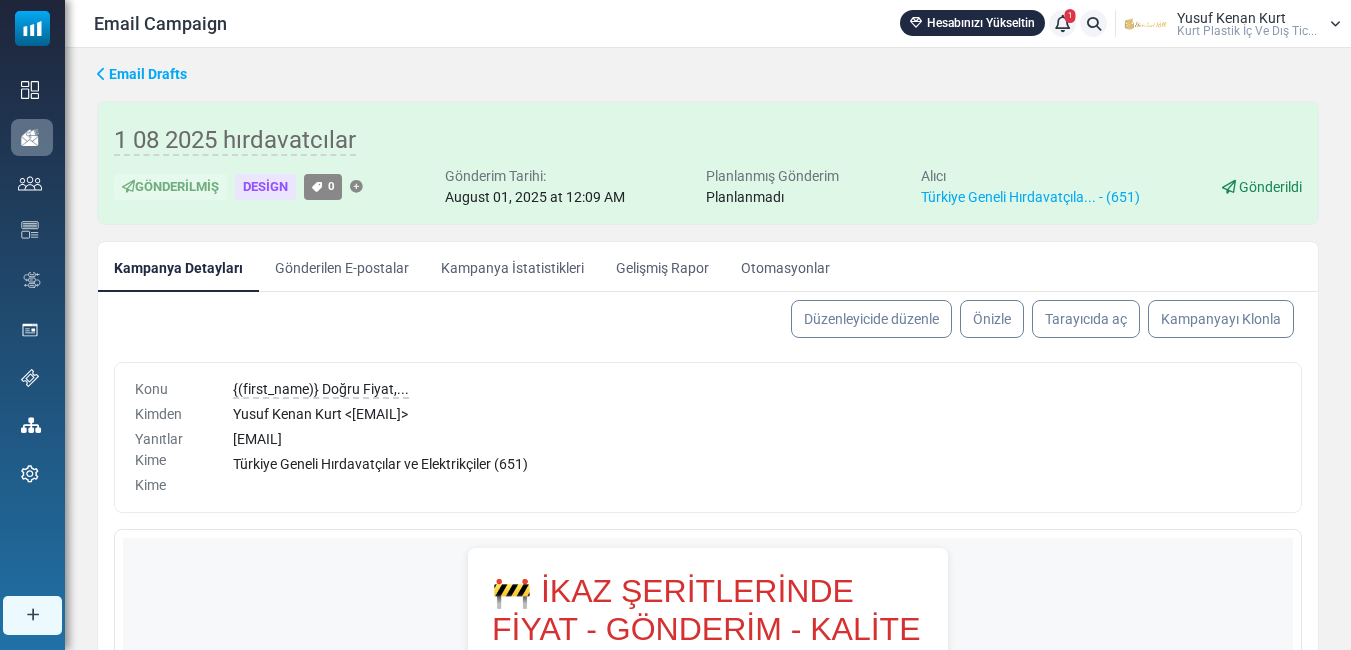 click on "Kampanya İstatistikleri" at bounding box center [512, 267] 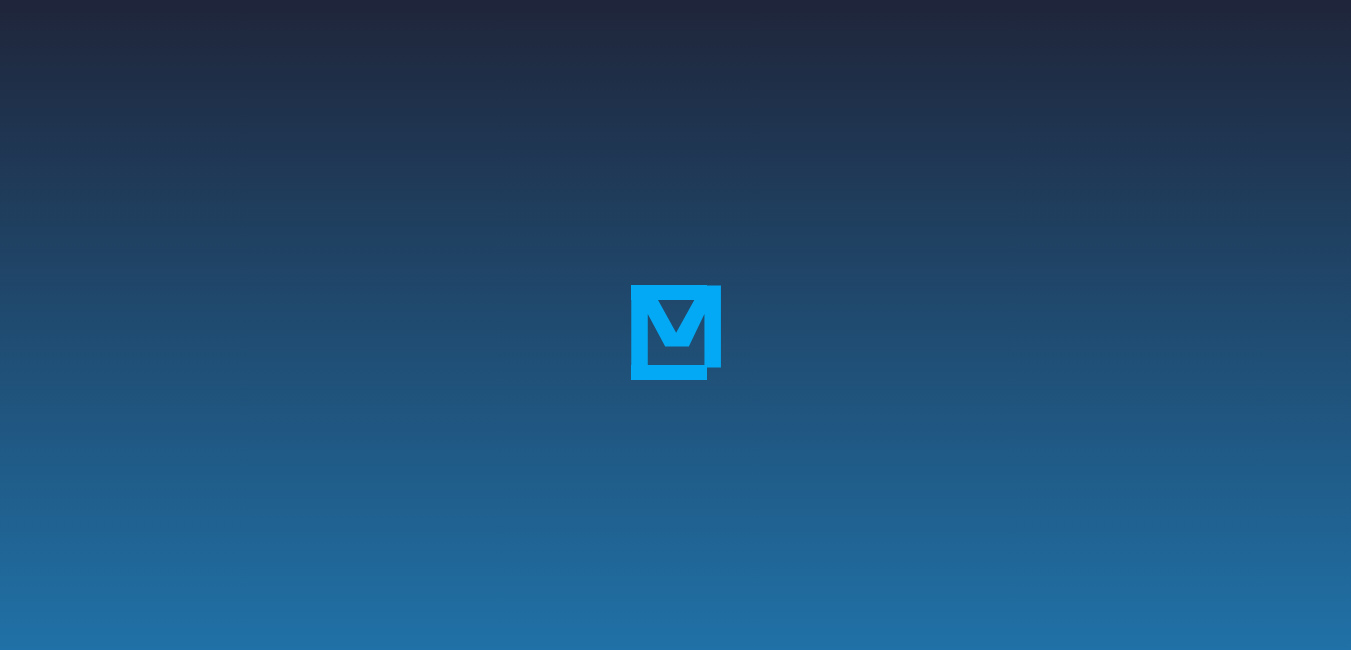 scroll, scrollTop: 0, scrollLeft: 0, axis: both 